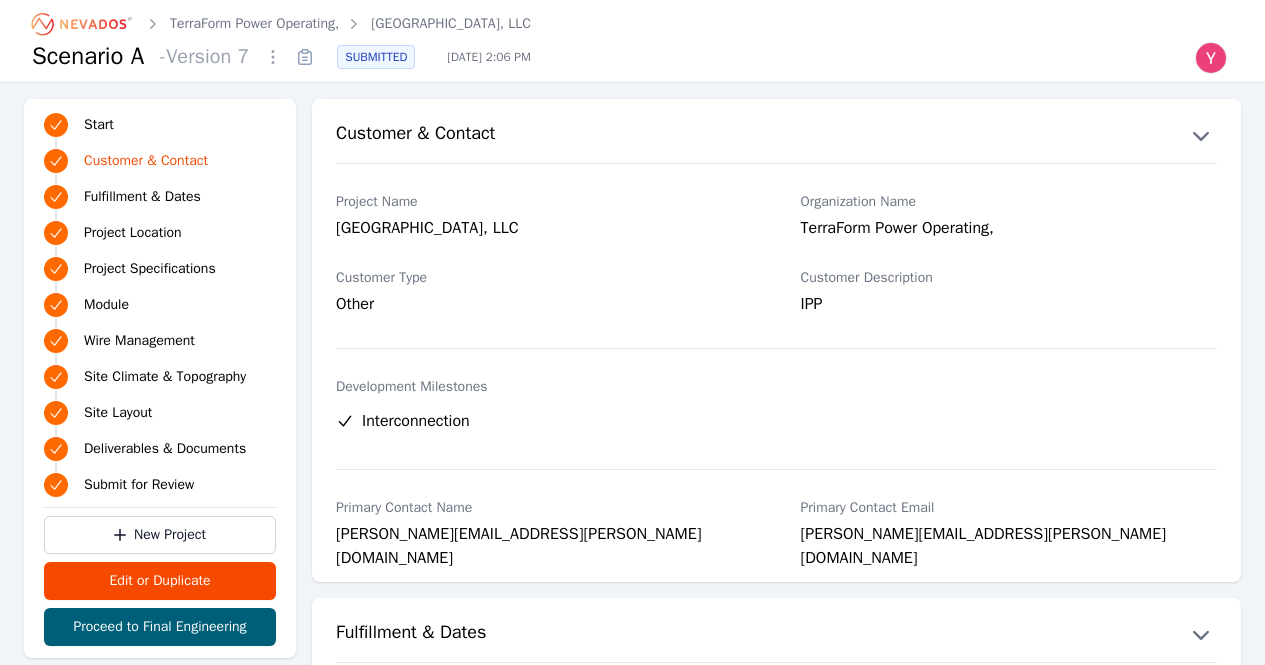 scroll, scrollTop: 0, scrollLeft: 0, axis: both 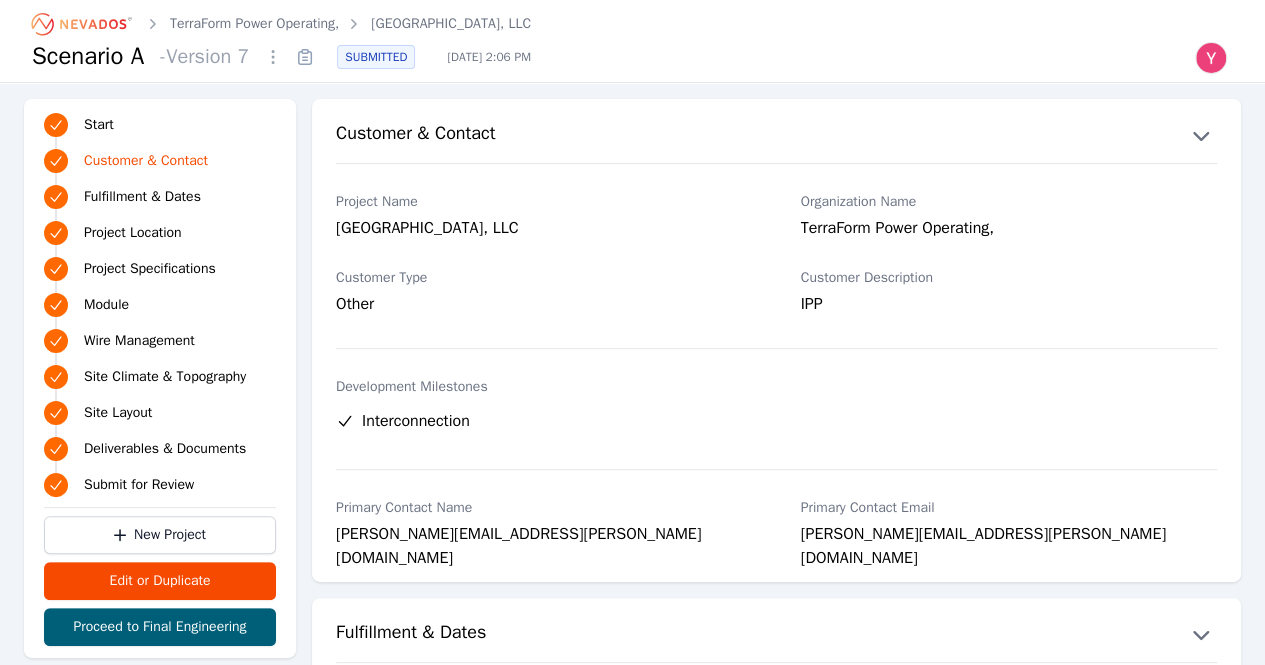 click 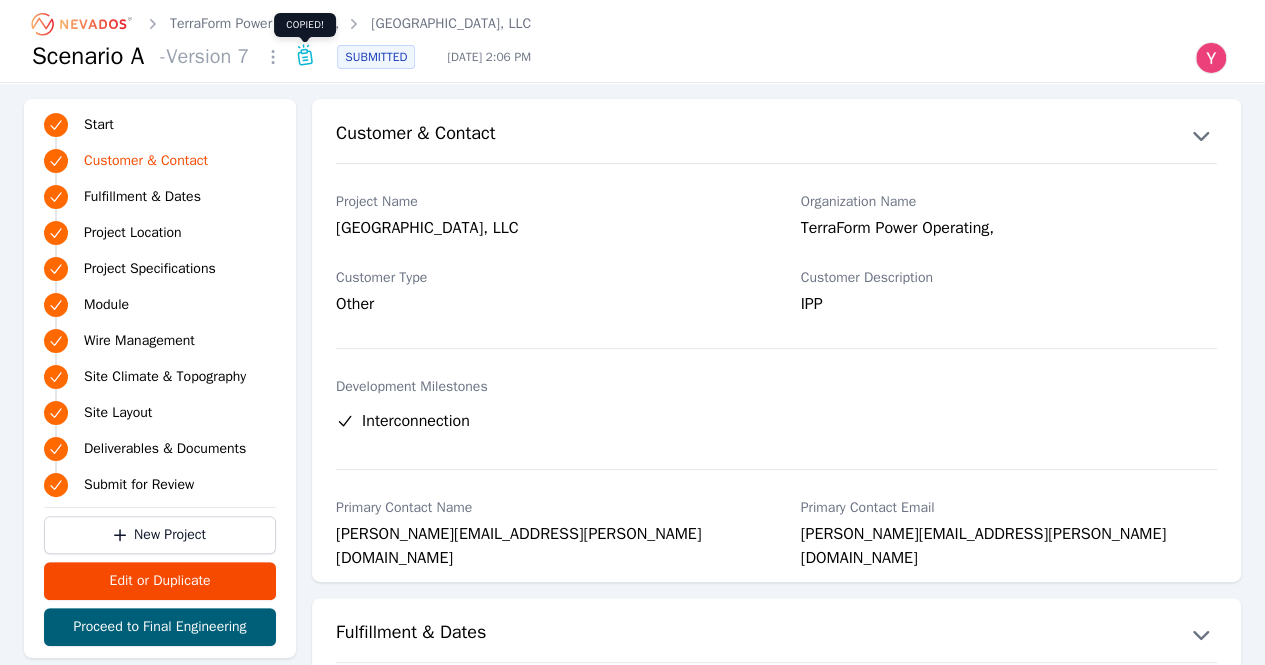 type 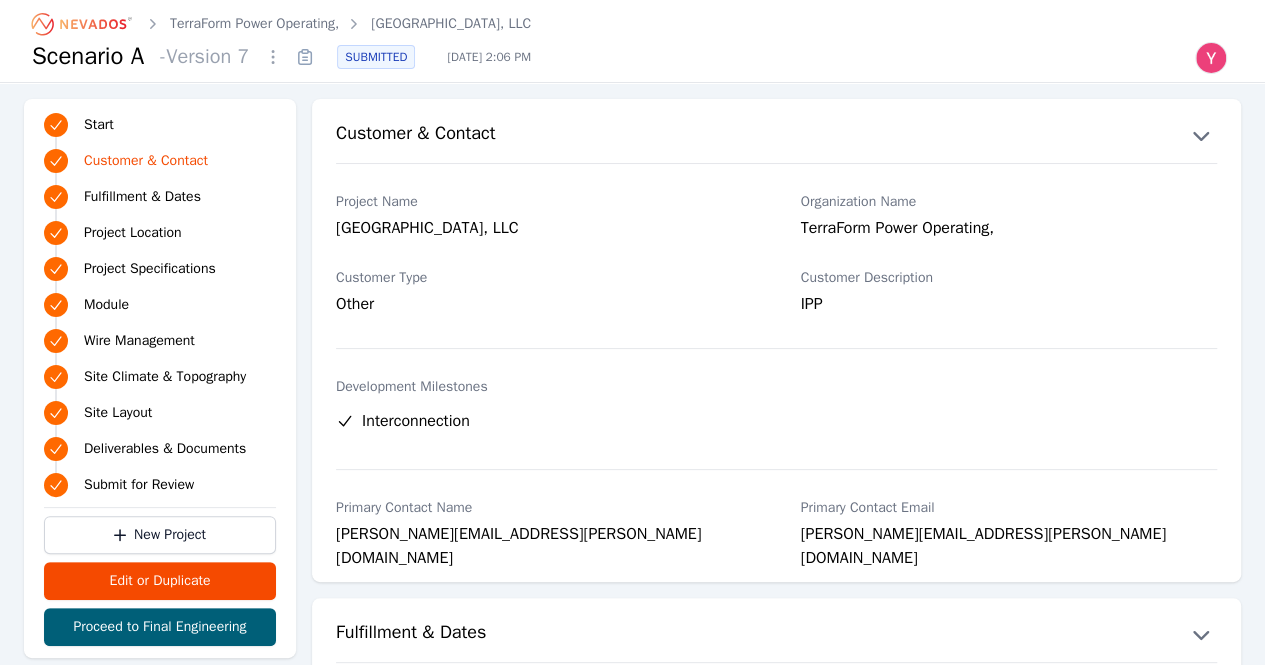 click 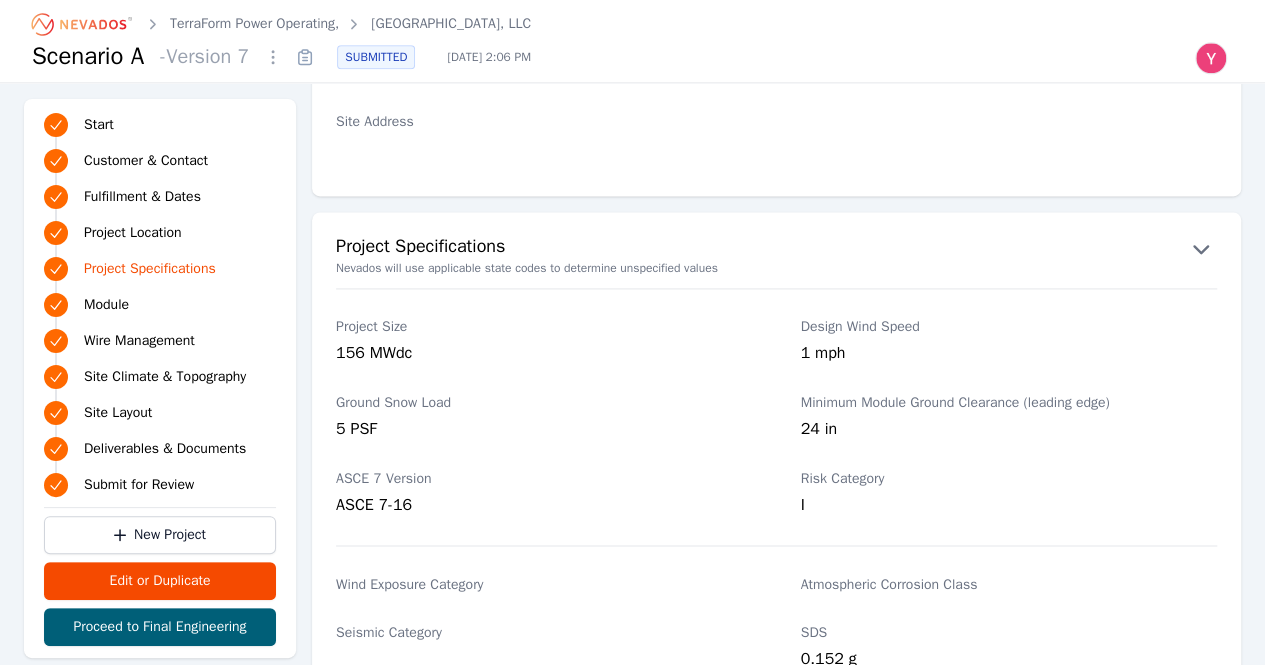 scroll, scrollTop: 1383, scrollLeft: 0, axis: vertical 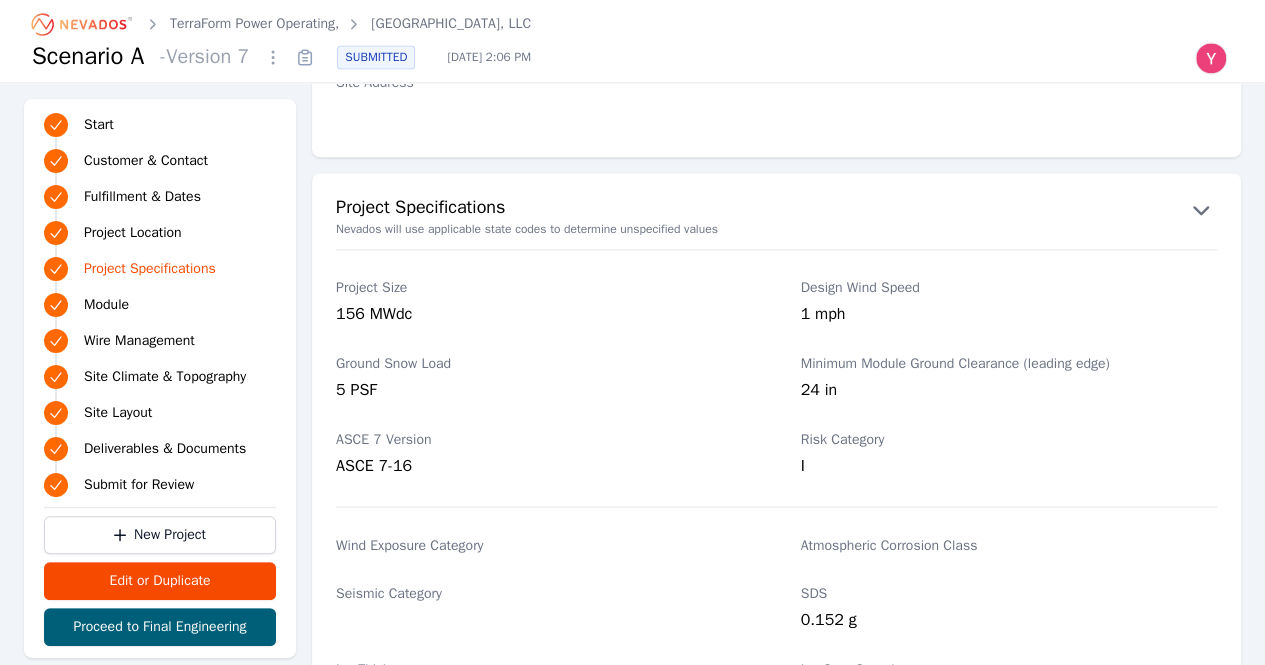 click on "TerraForm Power Operating, Flat Shoals Energy Center, LLC" at bounding box center [281, 24] 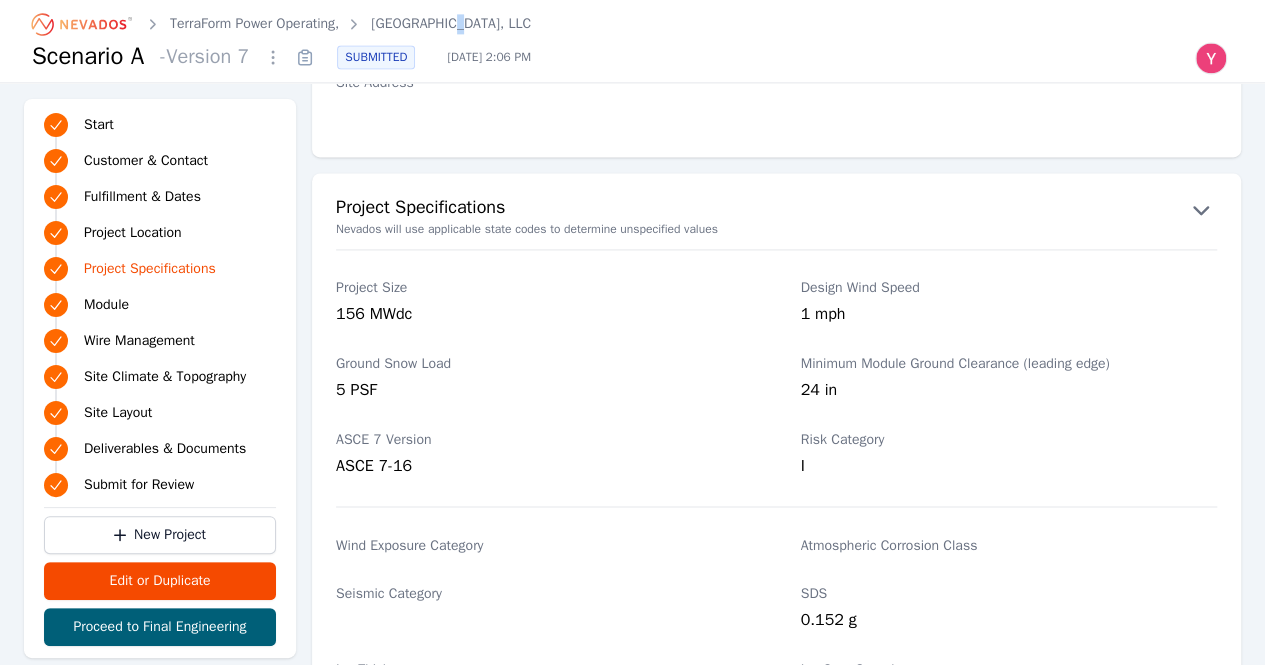 click on "TerraForm Power Operating, Flat Shoals Energy Center, LLC" at bounding box center [281, 24] 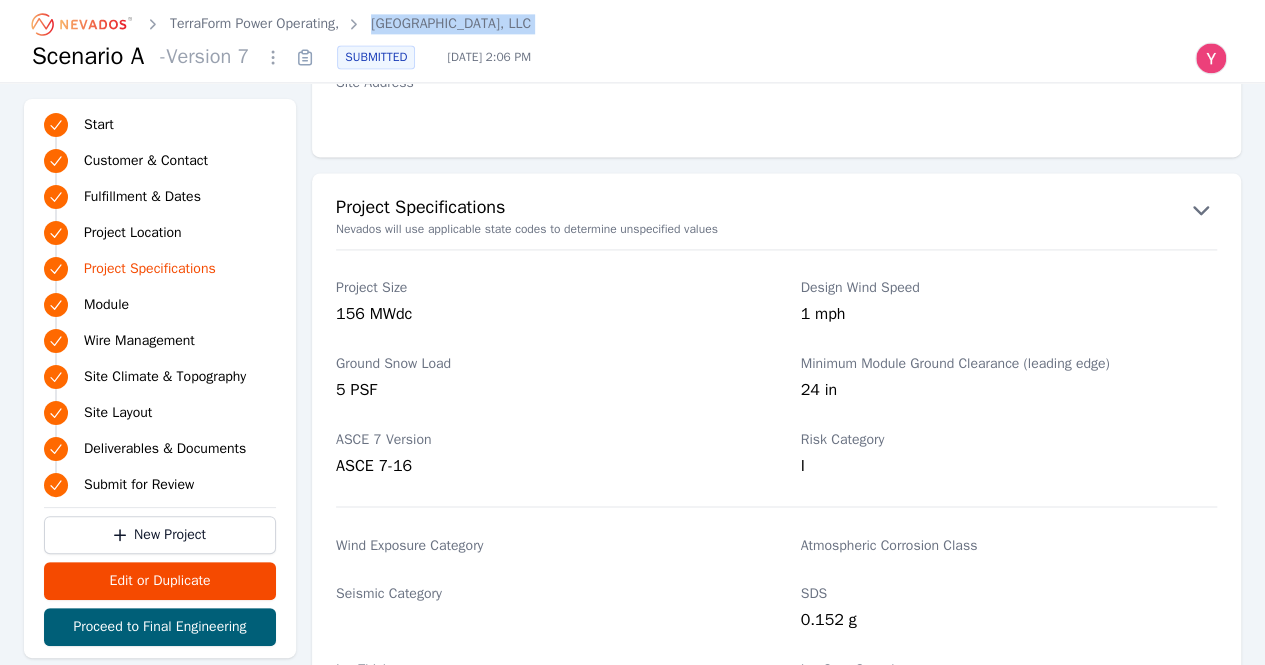 click on "TerraForm Power Operating, Flat Shoals Energy Center, LLC" at bounding box center (281, 24) 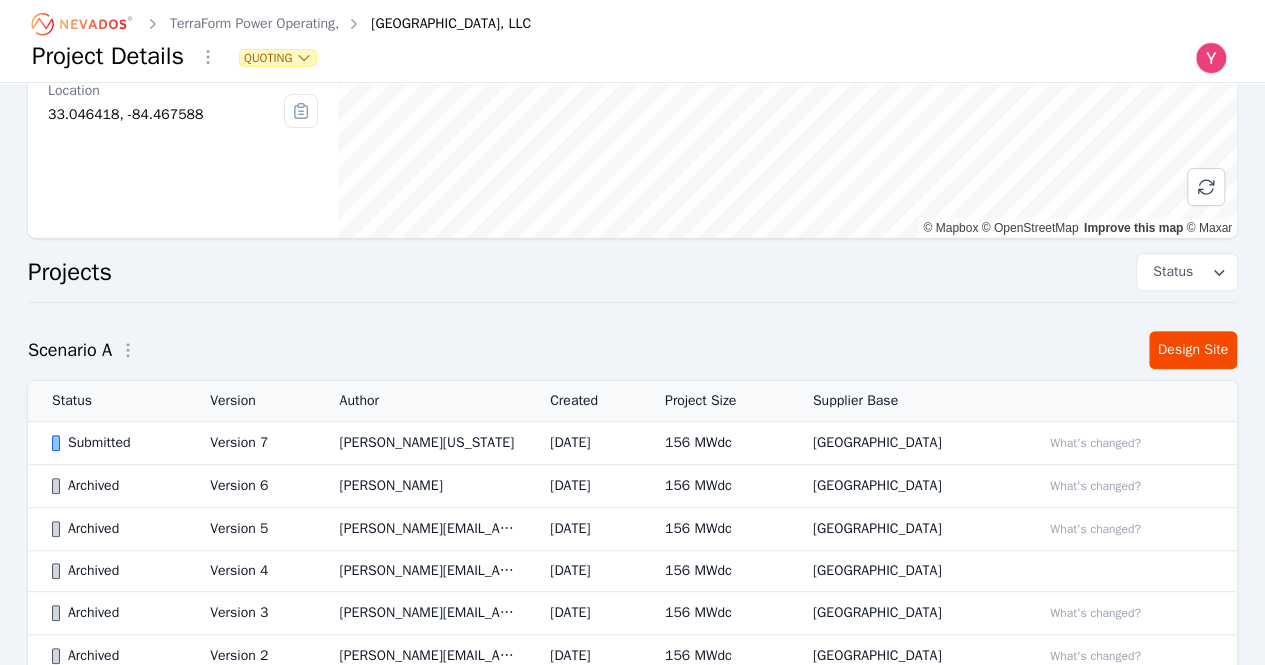 scroll, scrollTop: 309, scrollLeft: 0, axis: vertical 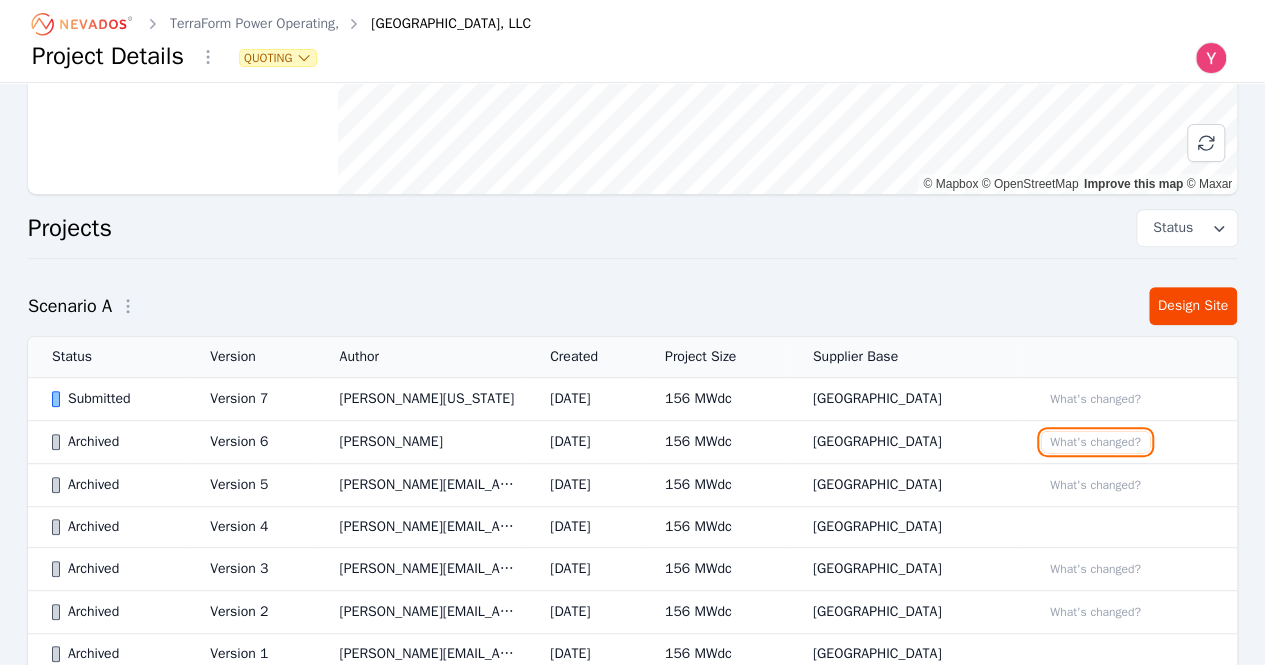 click on "What's changed?" at bounding box center (1095, 442) 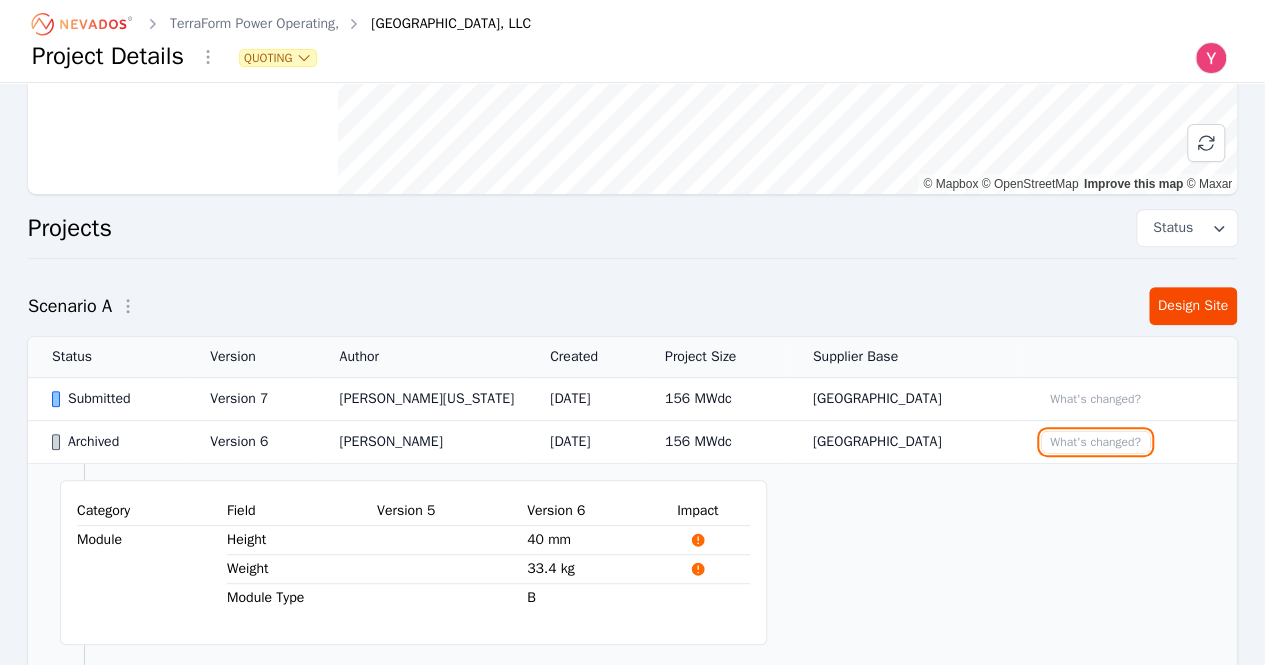 scroll, scrollTop: 525, scrollLeft: 0, axis: vertical 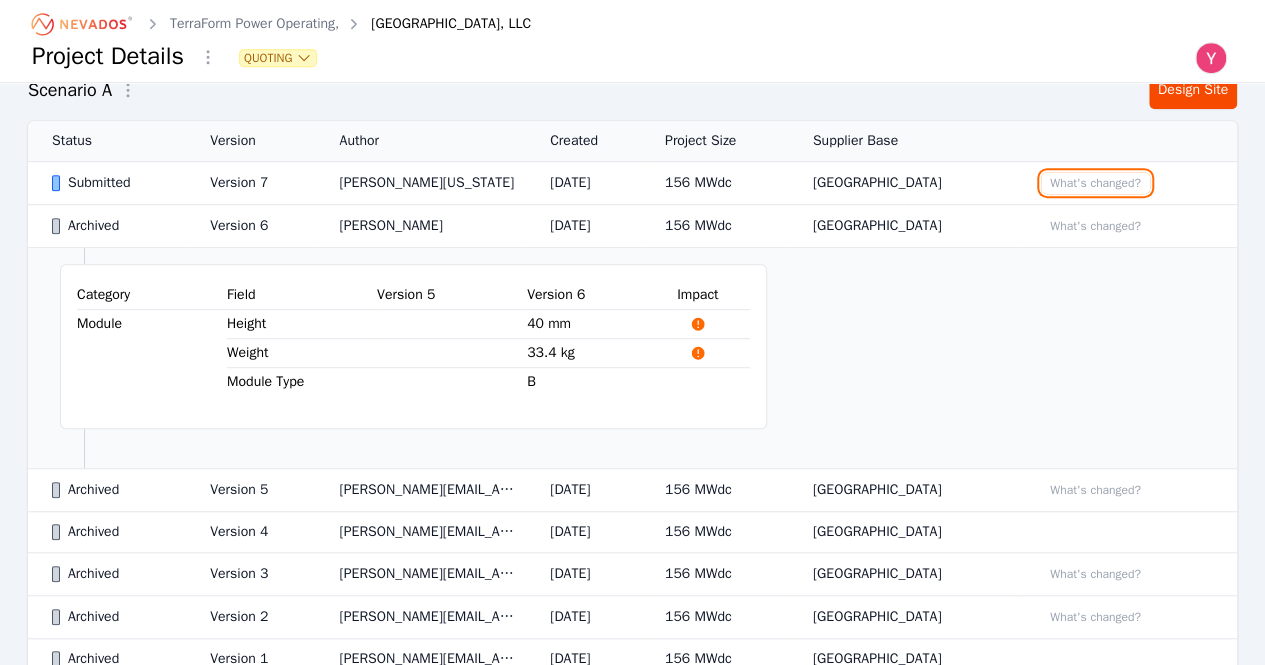 click on "What's changed?" at bounding box center (1095, 183) 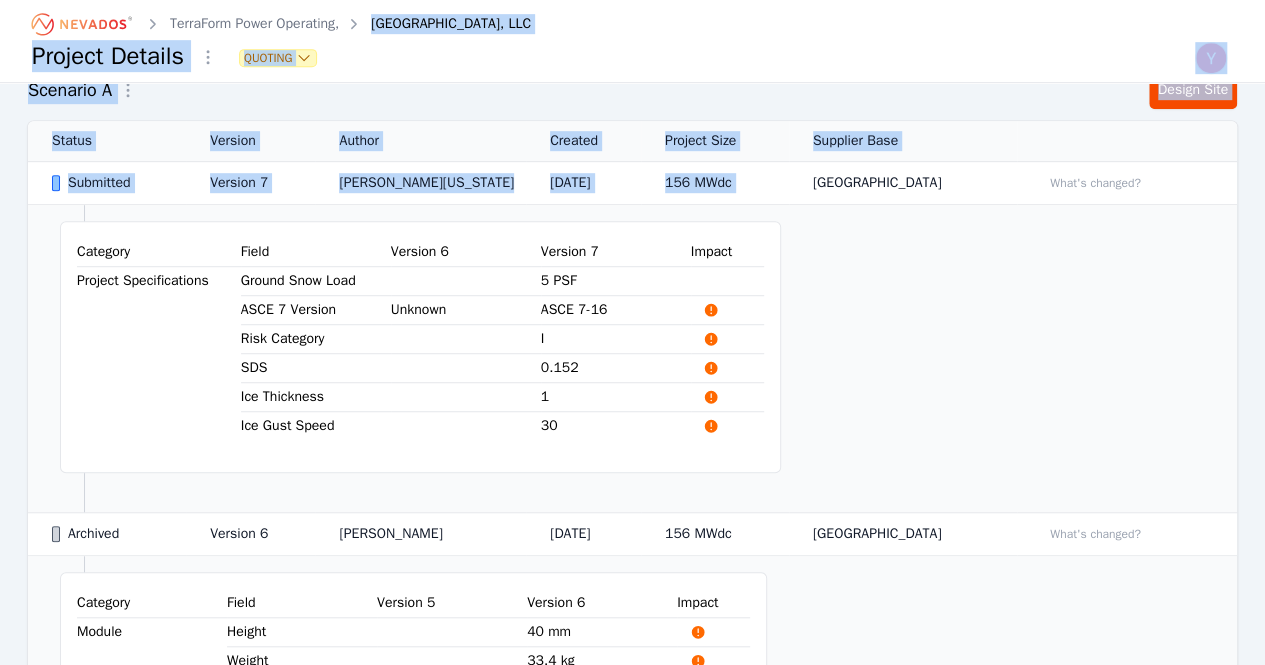 drag, startPoint x: 852, startPoint y: 187, endPoint x: 792, endPoint y: 3, distance: 193.53552 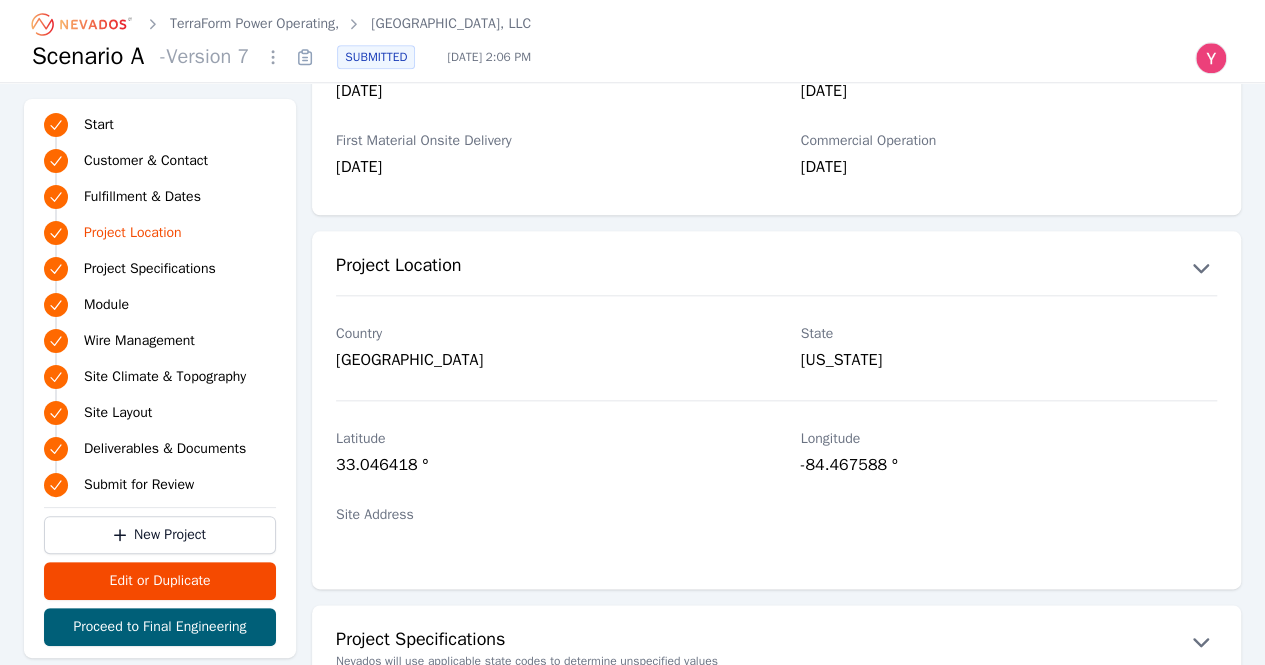 scroll, scrollTop: 1145, scrollLeft: 0, axis: vertical 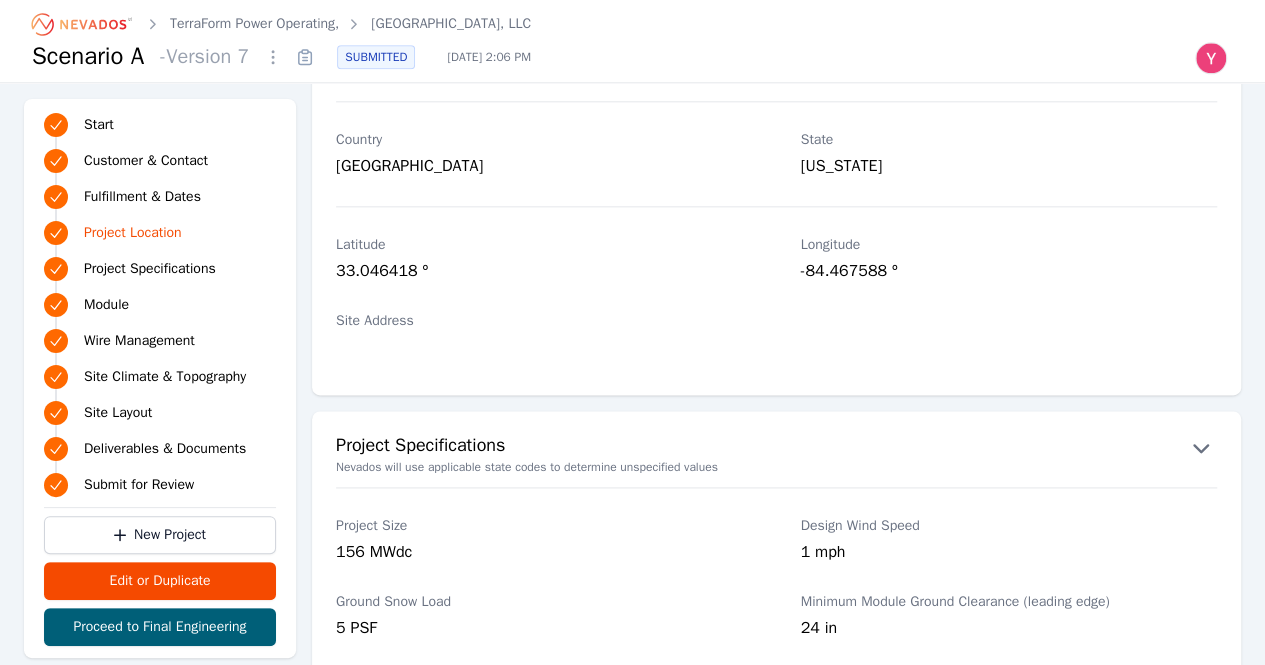 click on "33.046418   º" at bounding box center [544, 273] 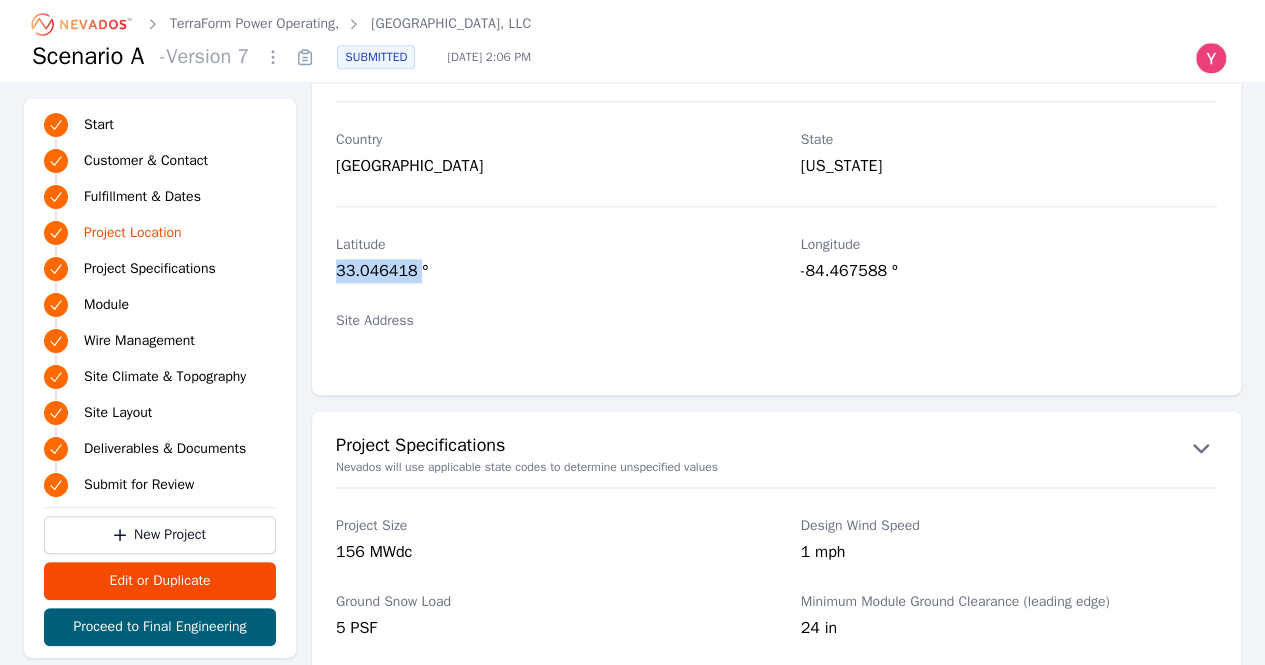 click on "33.046418   º" at bounding box center [544, 273] 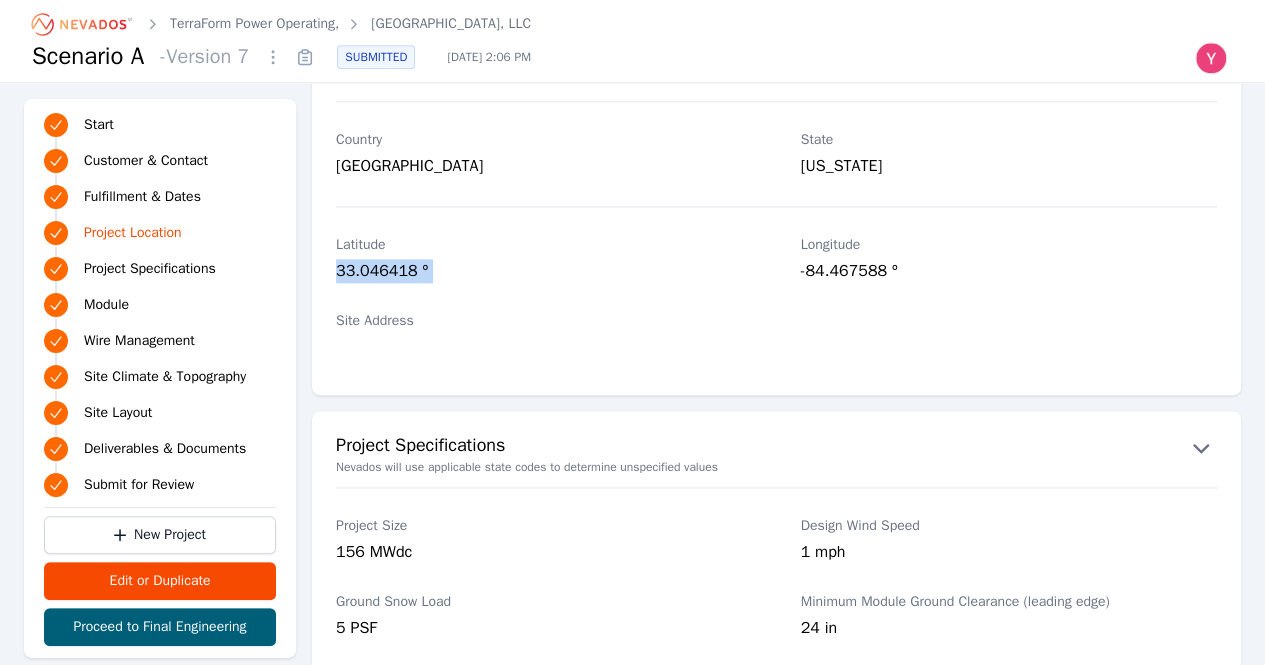 click on "33.046418   º" at bounding box center (544, 273) 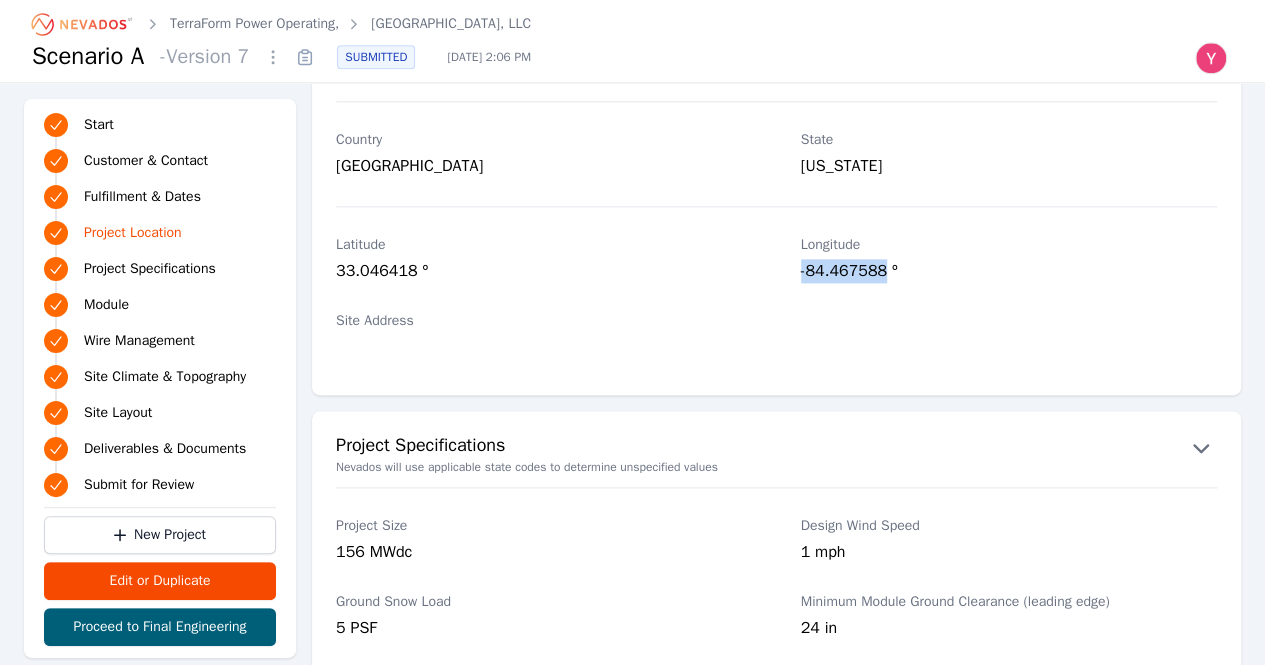 drag, startPoint x: 804, startPoint y: 273, endPoint x: 878, endPoint y: 280, distance: 74.330345 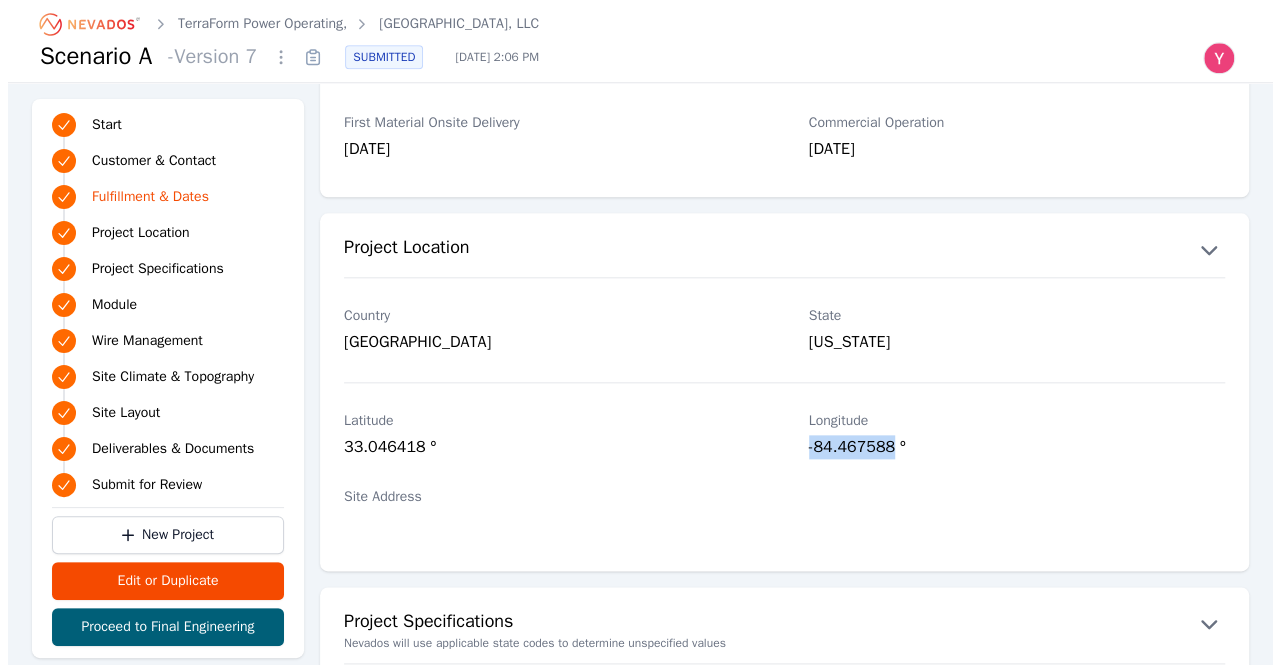 scroll, scrollTop: 1474, scrollLeft: 0, axis: vertical 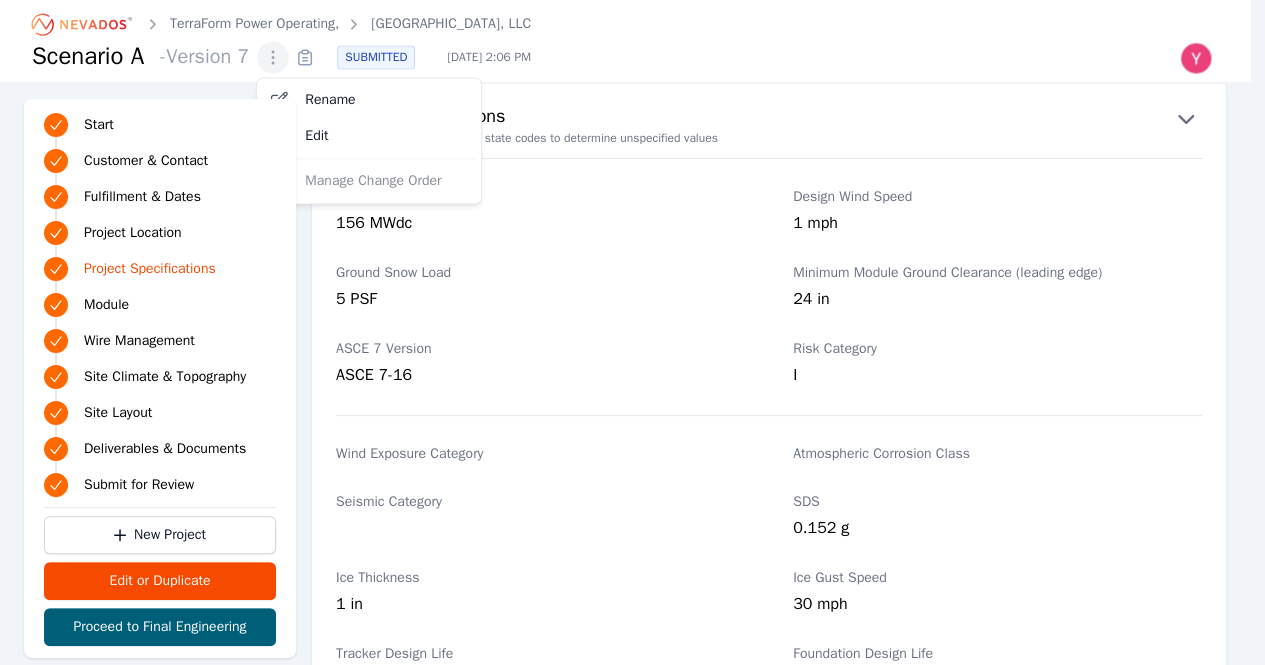 click at bounding box center (273, 57) 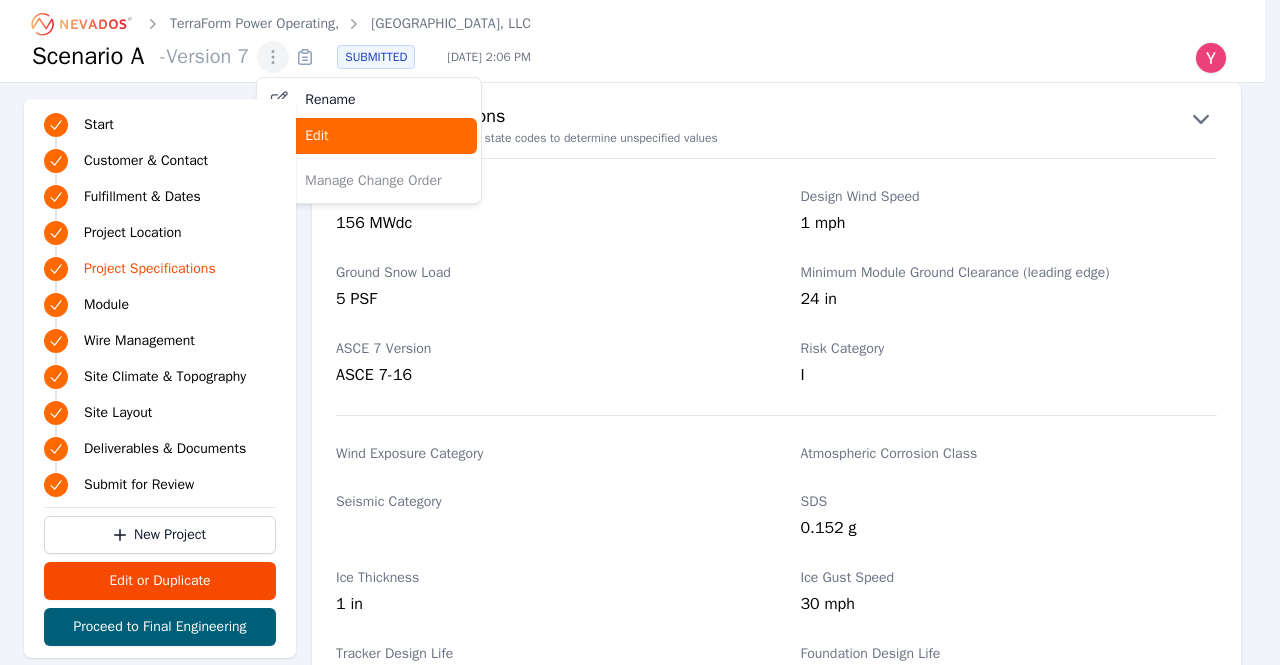 click on "Edit" at bounding box center (316, 136) 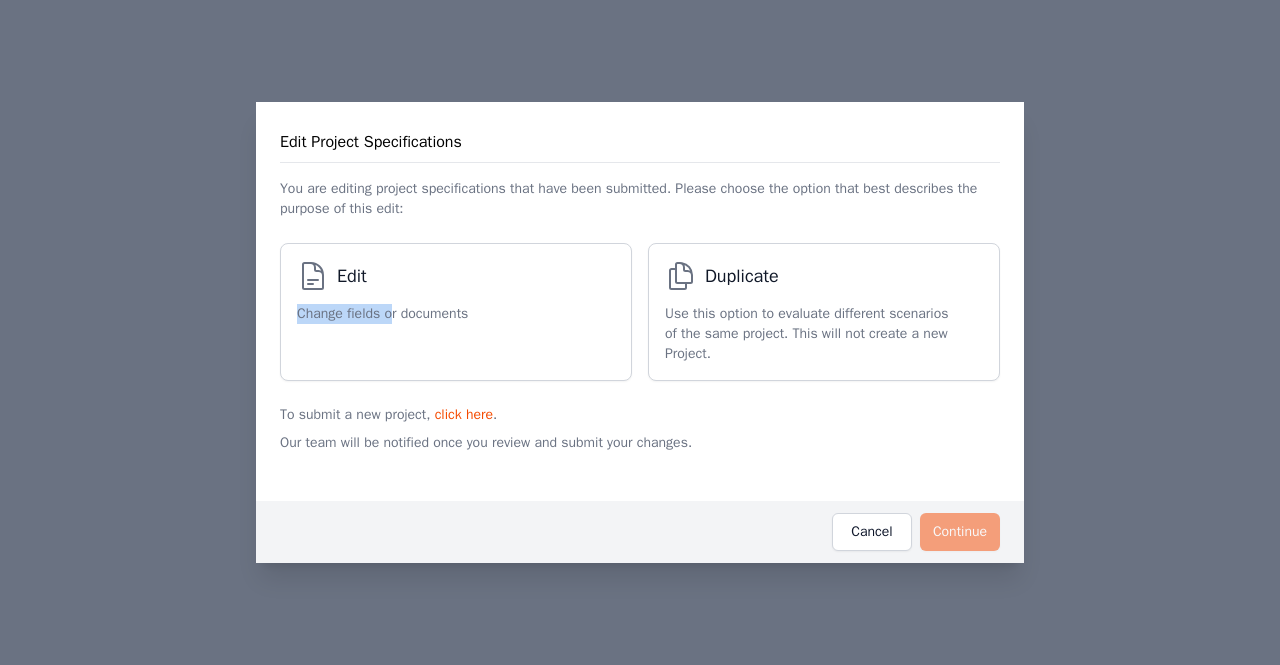 drag, startPoint x: 392, startPoint y: 304, endPoint x: 426, endPoint y: 295, distance: 35.17101 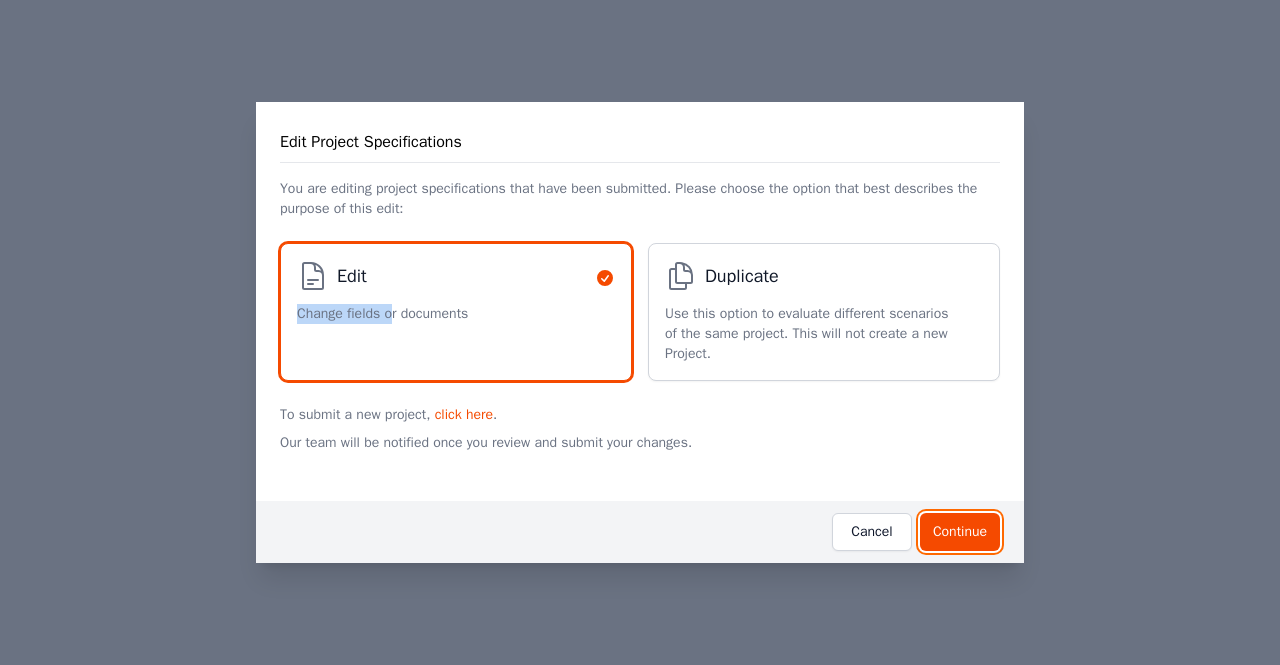 click on "Continue" at bounding box center (960, 532) 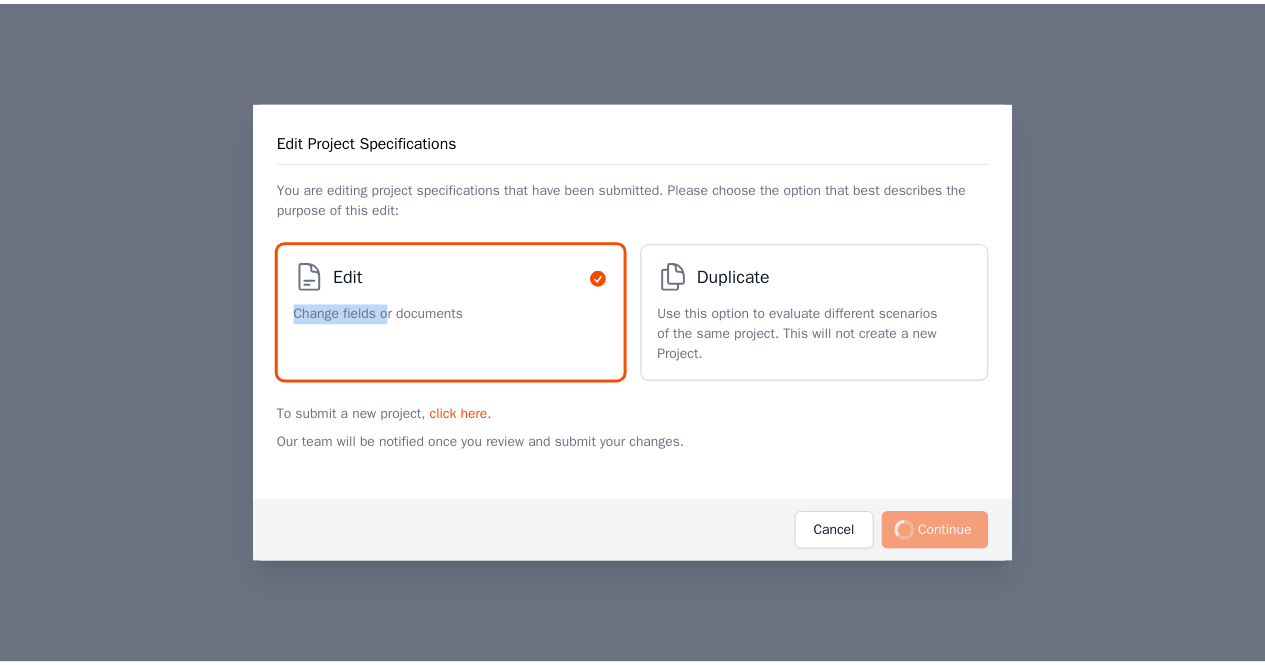 scroll, scrollTop: 0, scrollLeft: 0, axis: both 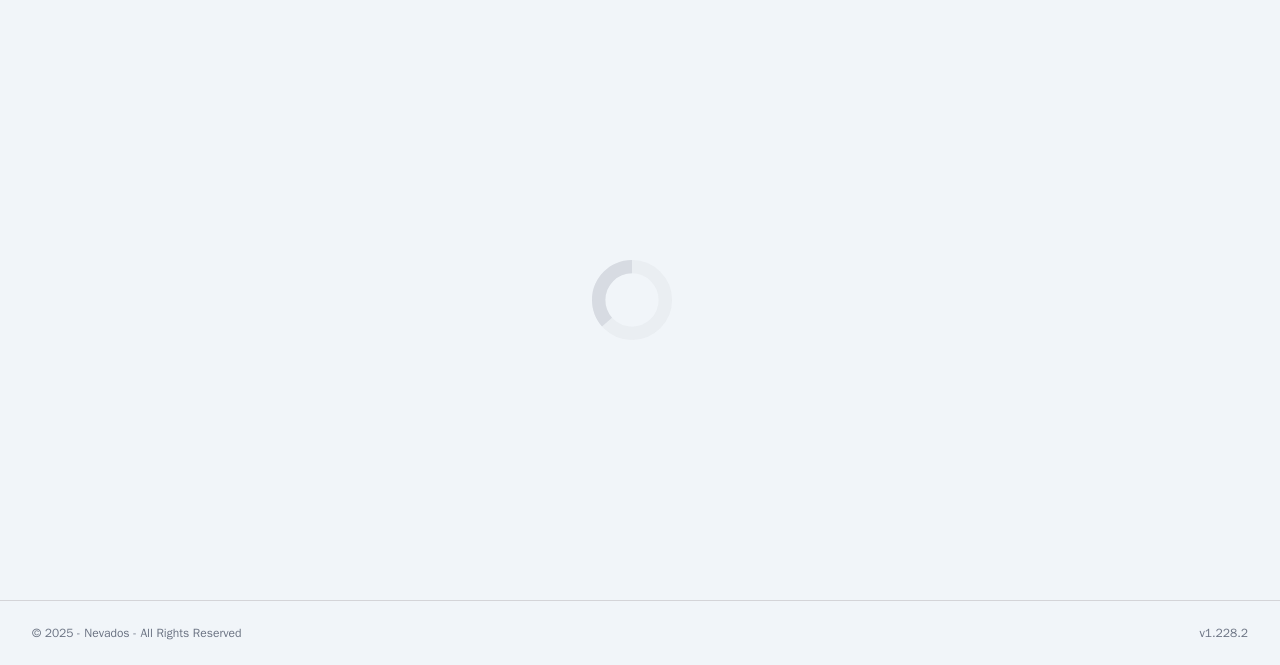 select on "*****" 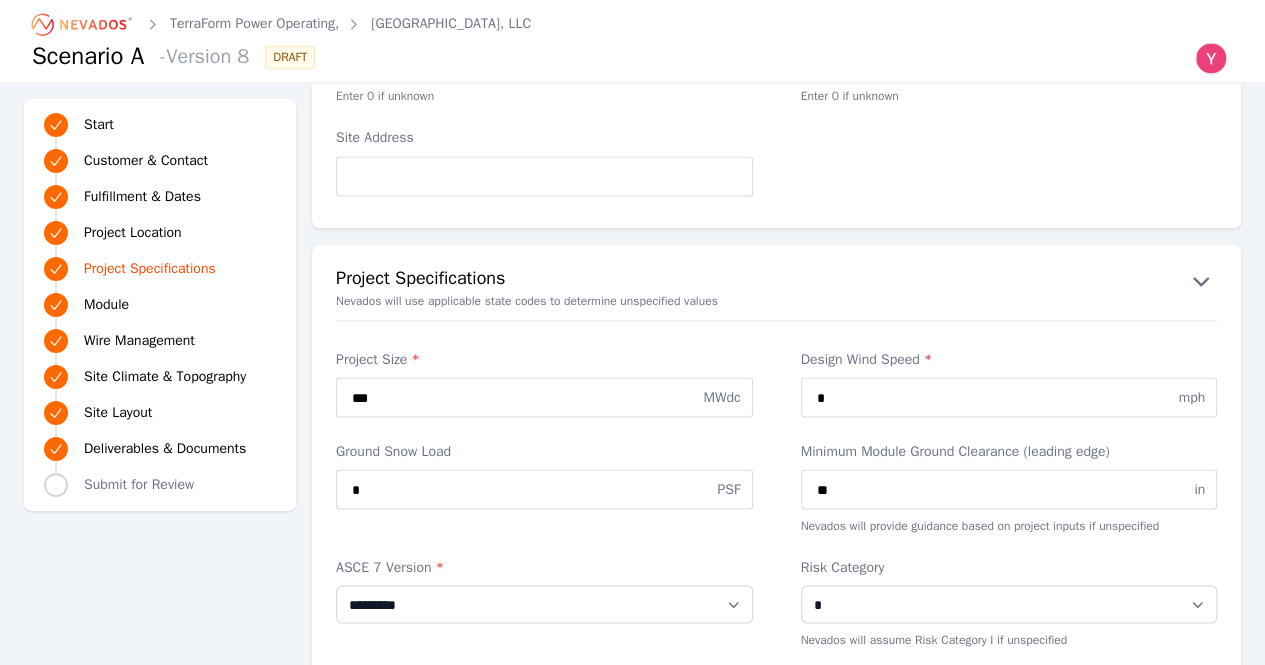 scroll, scrollTop: 1613, scrollLeft: 0, axis: vertical 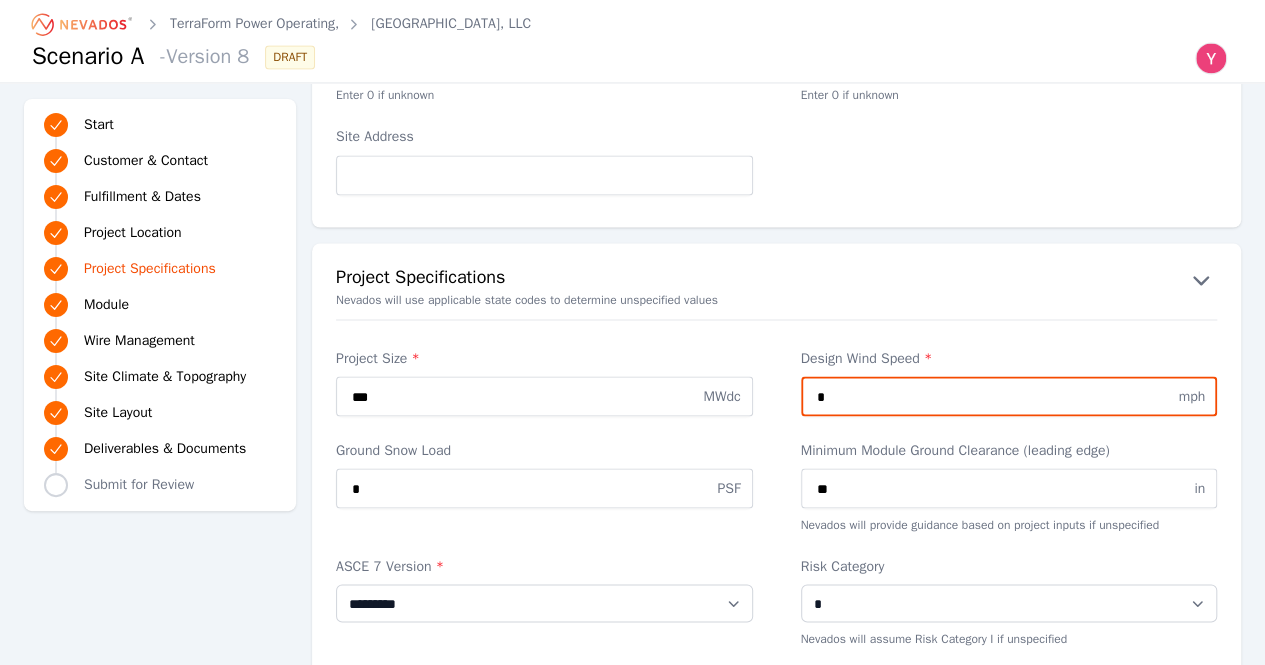 click on "*" at bounding box center (1009, 396) 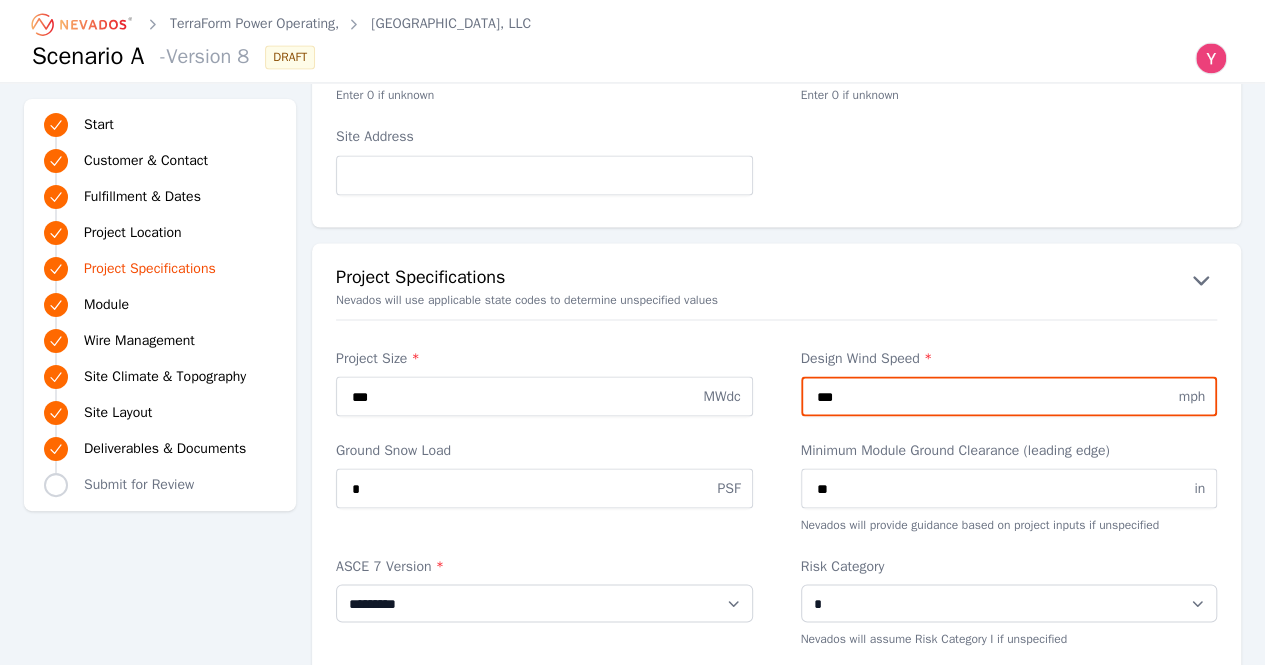 type on "***" 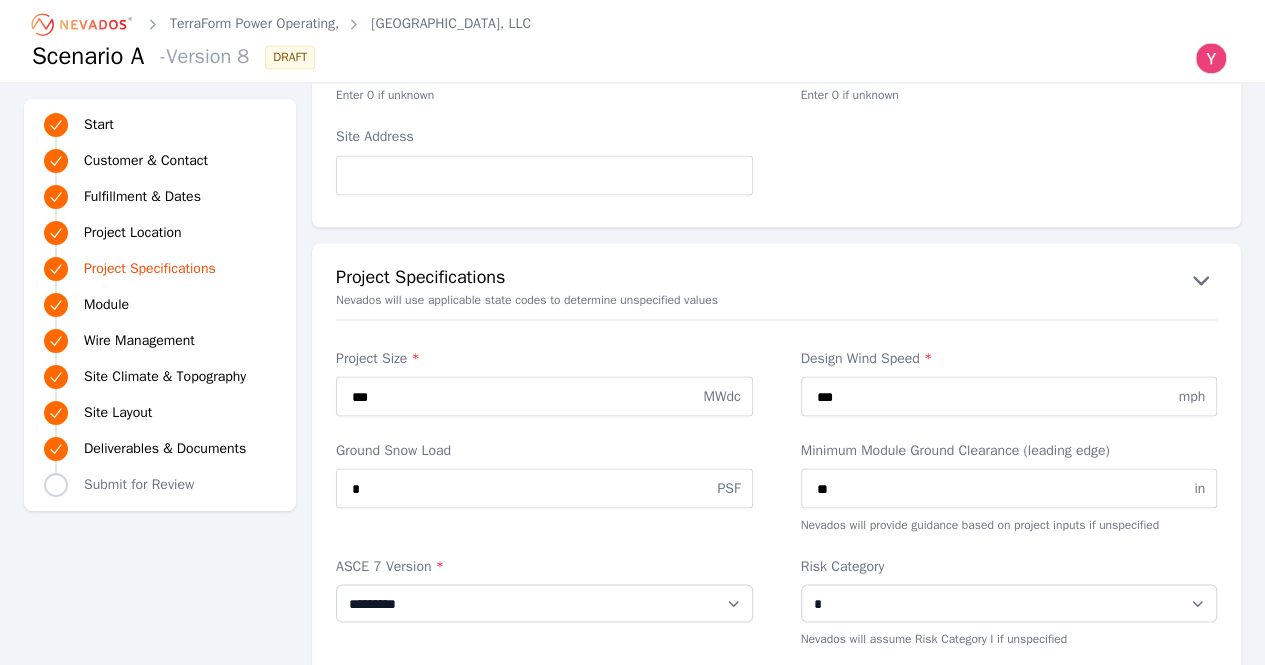click on "Project Specifications" at bounding box center [776, 279] 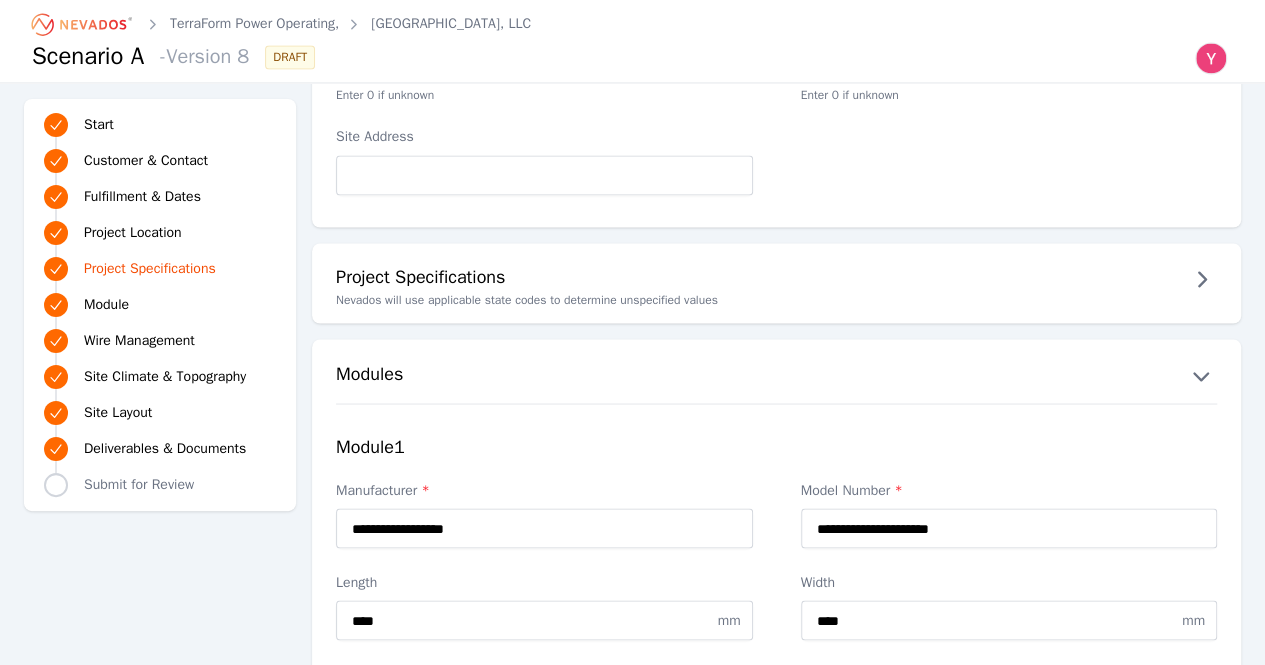 click on "Project Specifications" at bounding box center [776, 279] 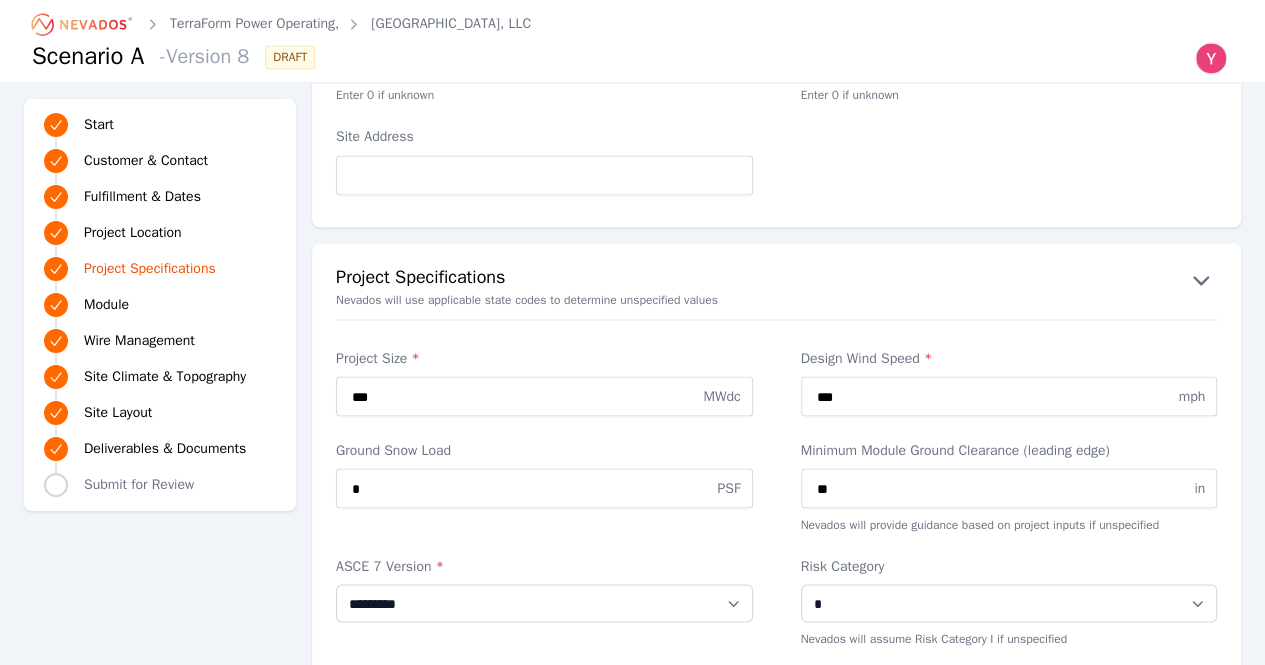 click on "Design Wind Speed   * *** mph" at bounding box center (1009, 382) 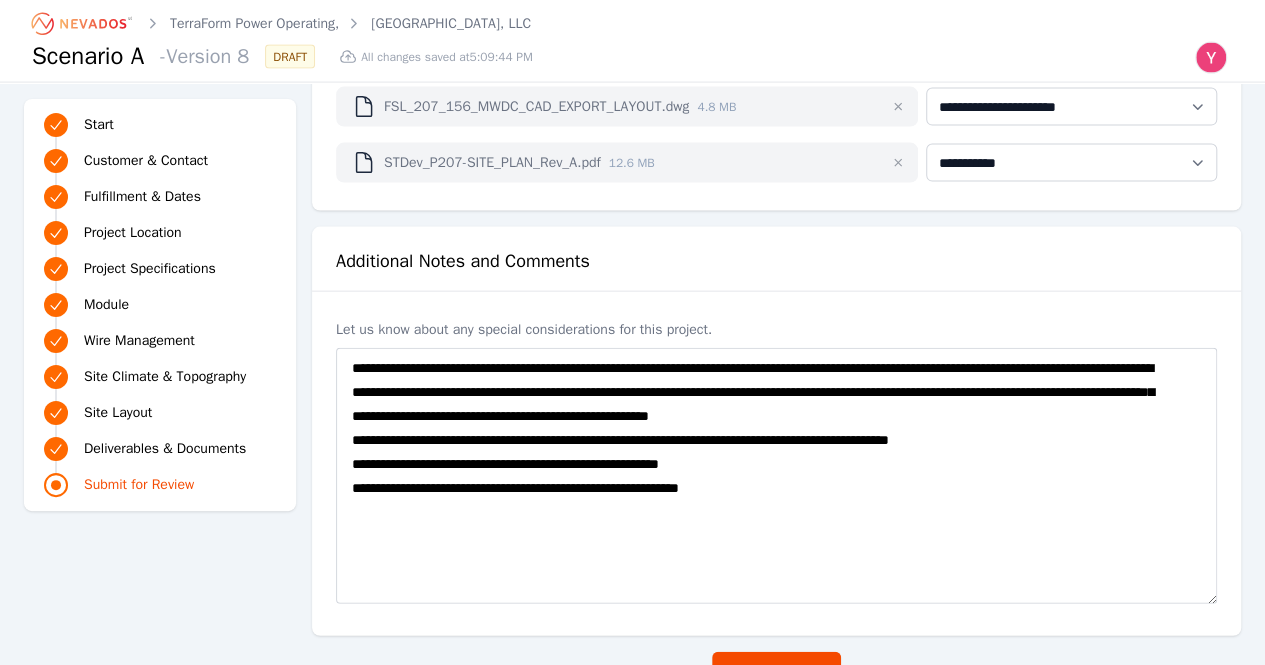 scroll, scrollTop: 6050, scrollLeft: 0, axis: vertical 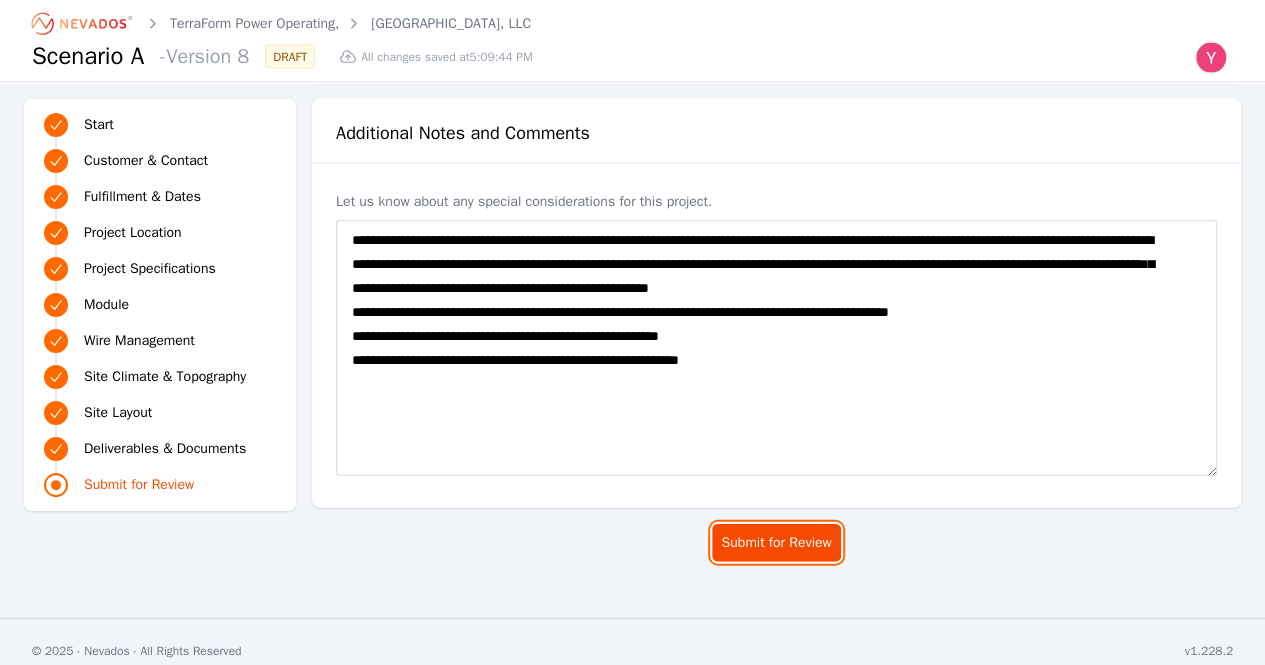 click on "Submit for Review" at bounding box center (776, 543) 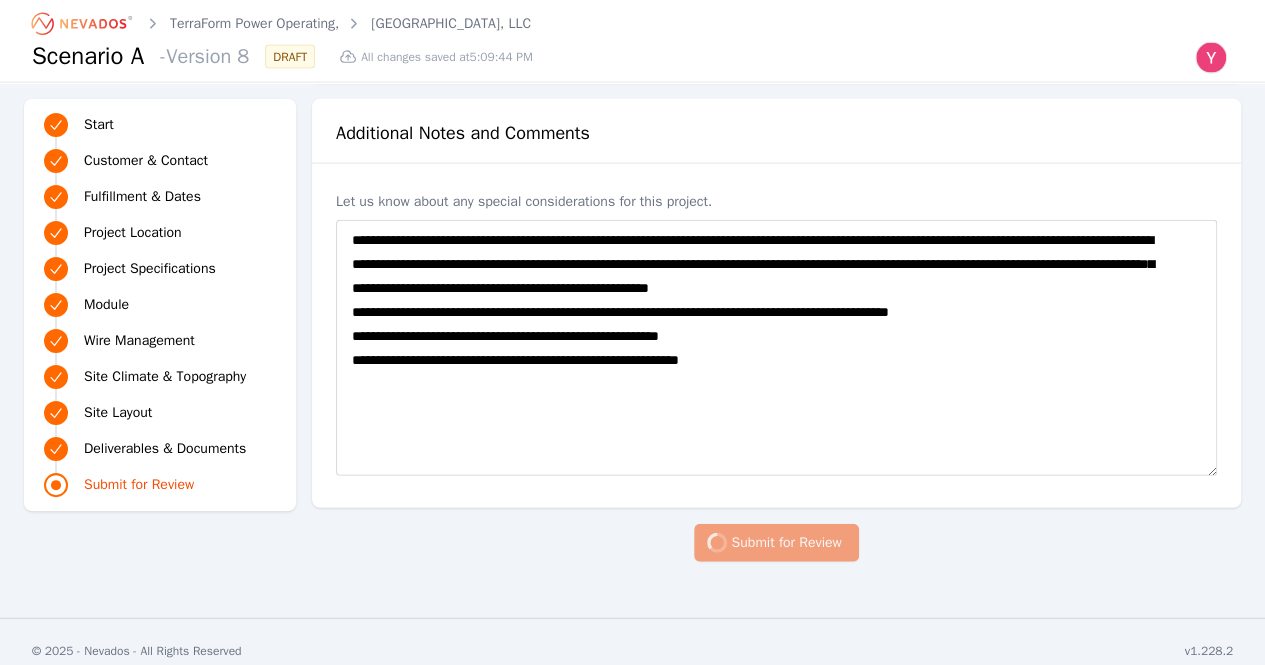 scroll, scrollTop: 6034, scrollLeft: 0, axis: vertical 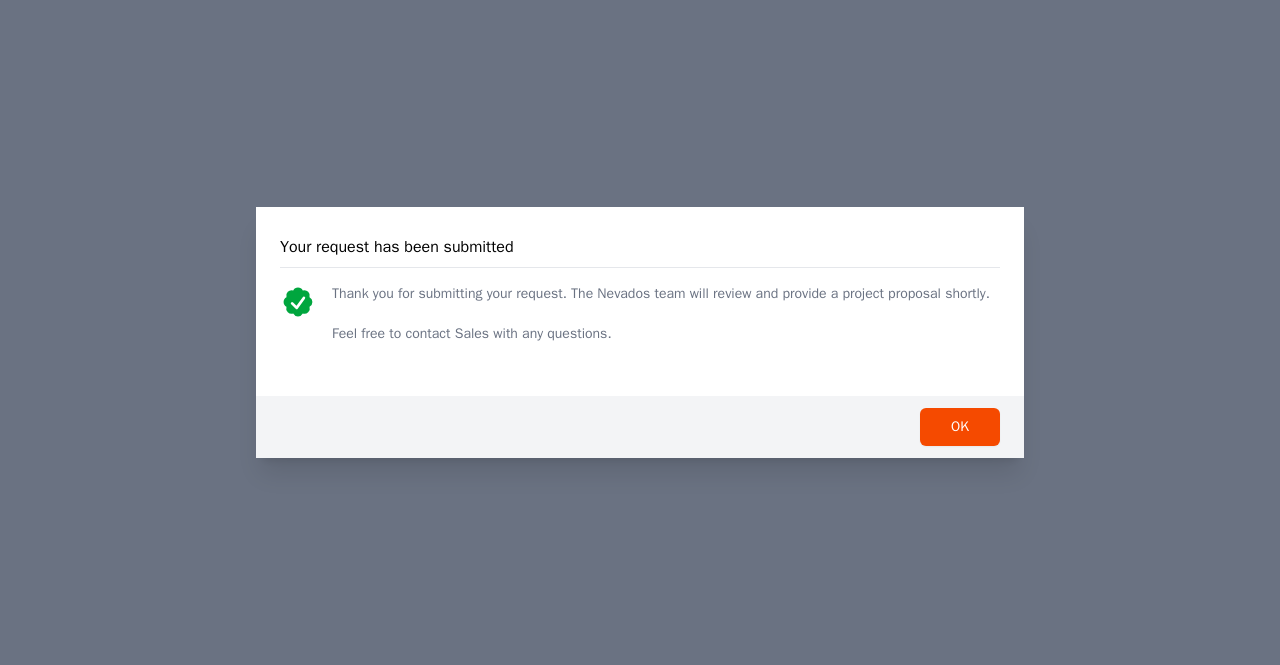 click on "OK" at bounding box center [640, 427] 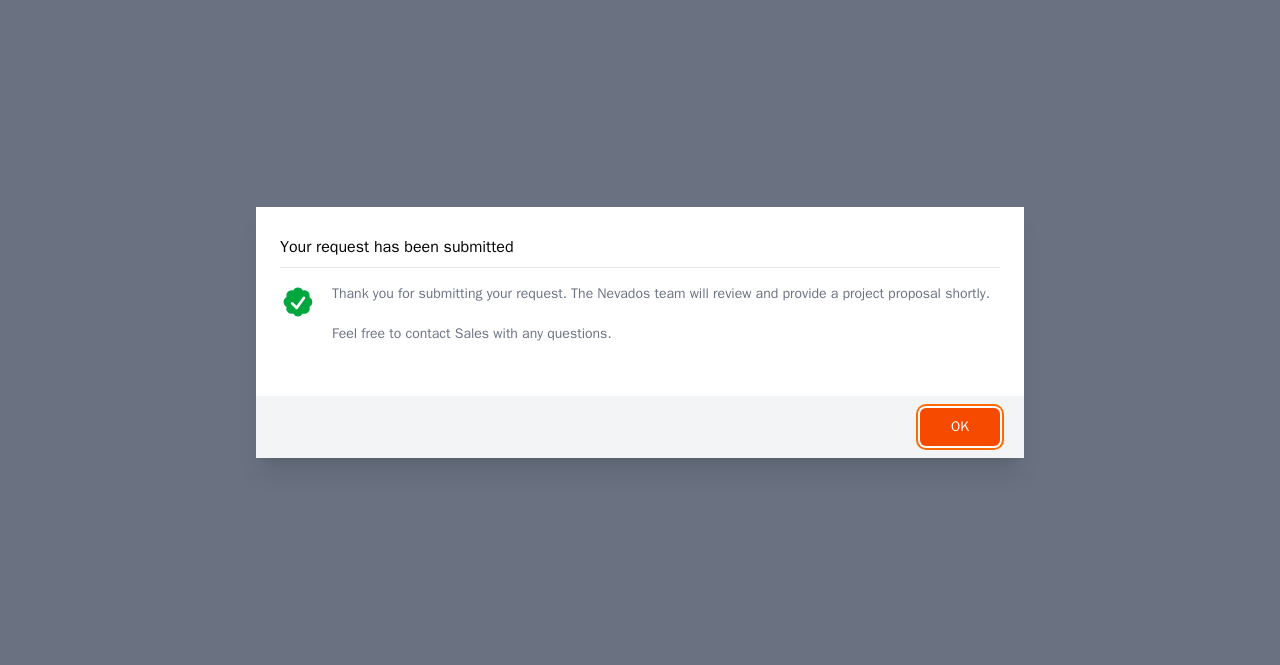 click on "OK" at bounding box center [960, 427] 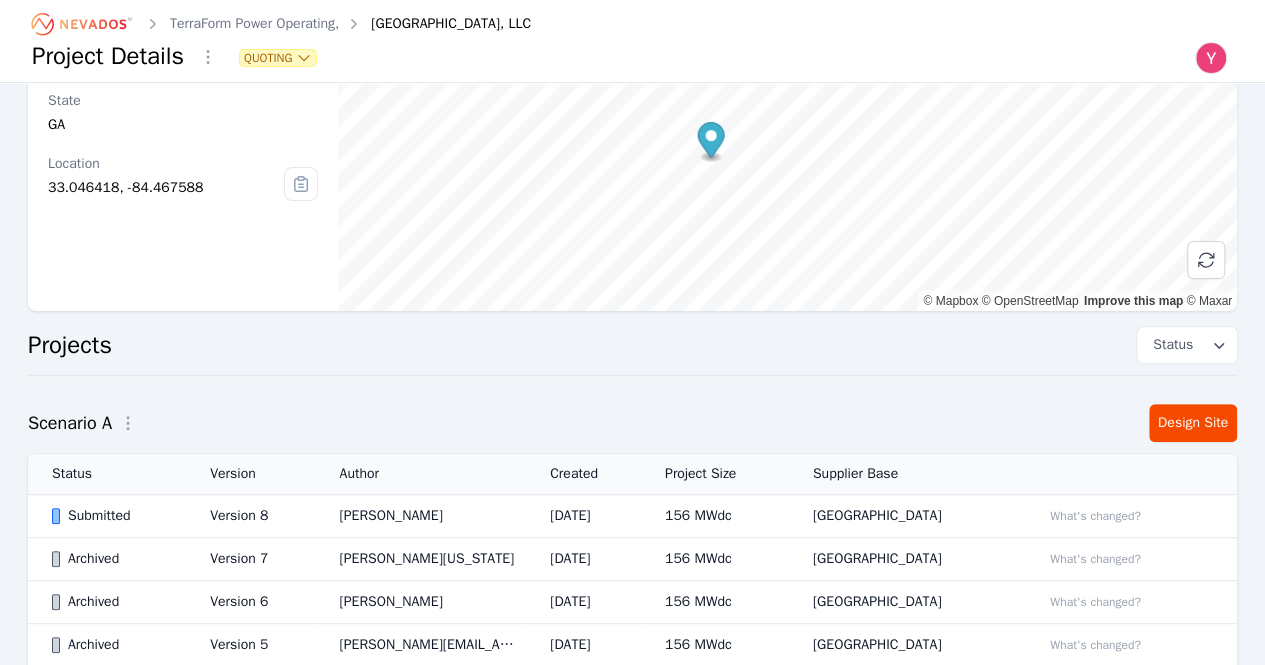 scroll, scrollTop: 195, scrollLeft: 0, axis: vertical 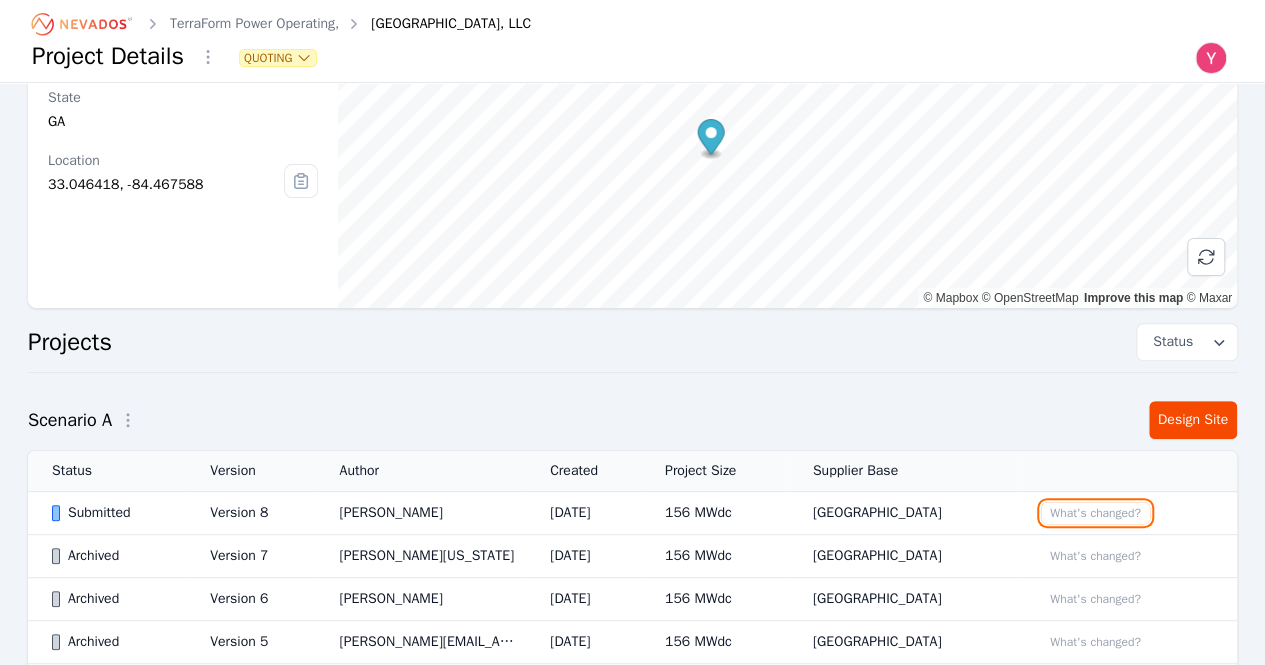 click on "What's changed?" at bounding box center [1095, 513] 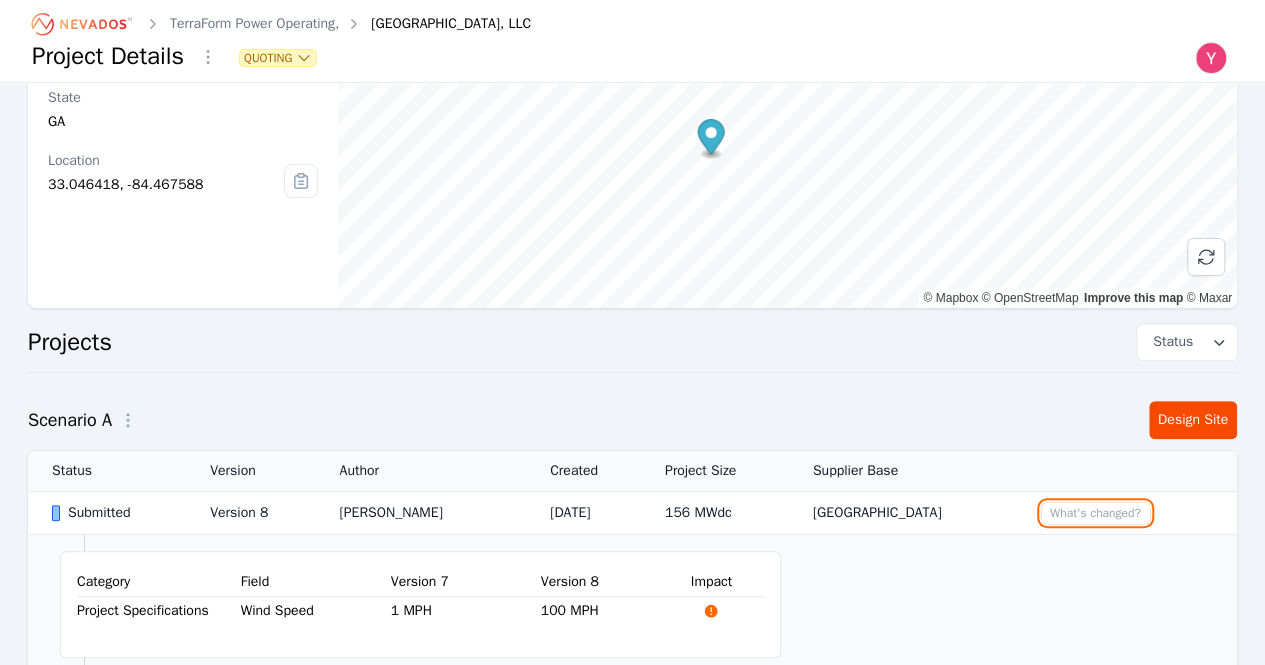 click on "What's changed?" at bounding box center [1095, 513] 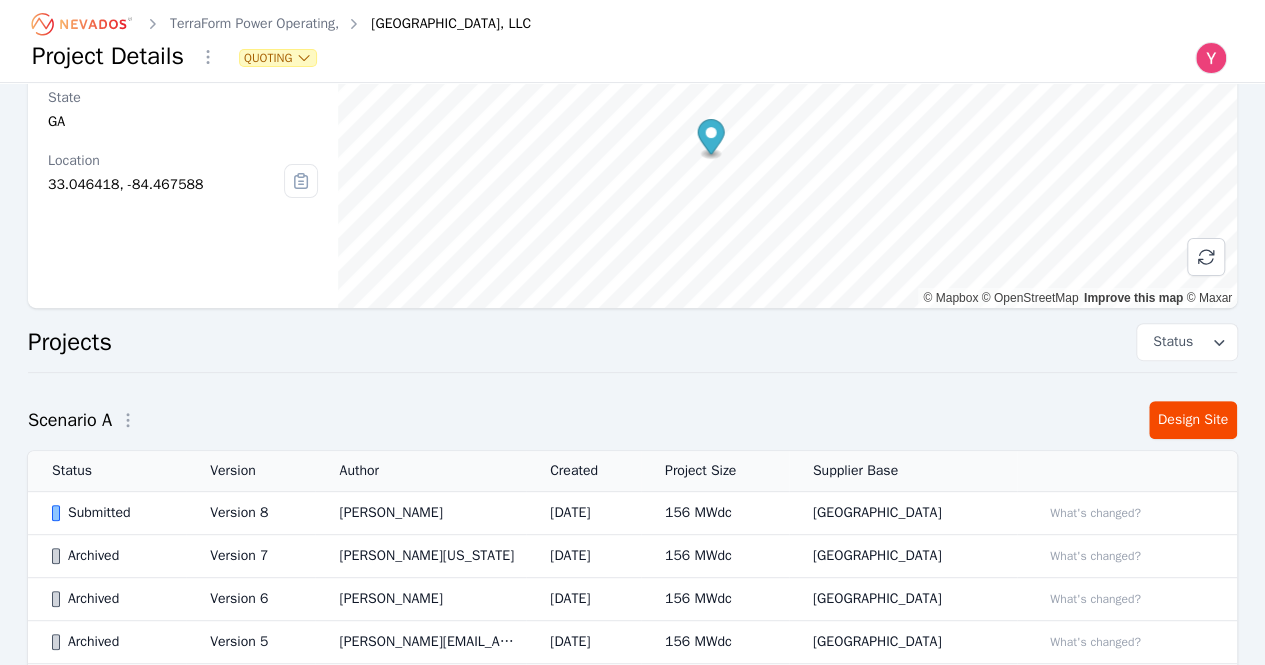 click on "What's changed?" at bounding box center [1127, 513] 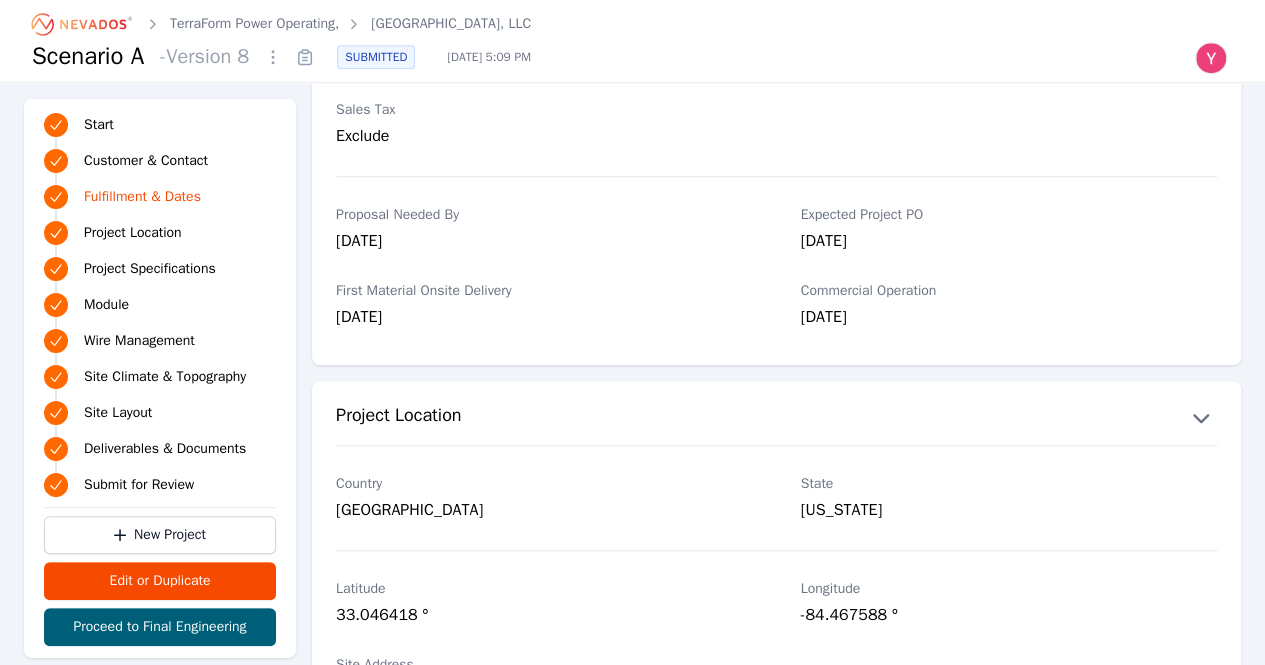 scroll, scrollTop: 840, scrollLeft: 0, axis: vertical 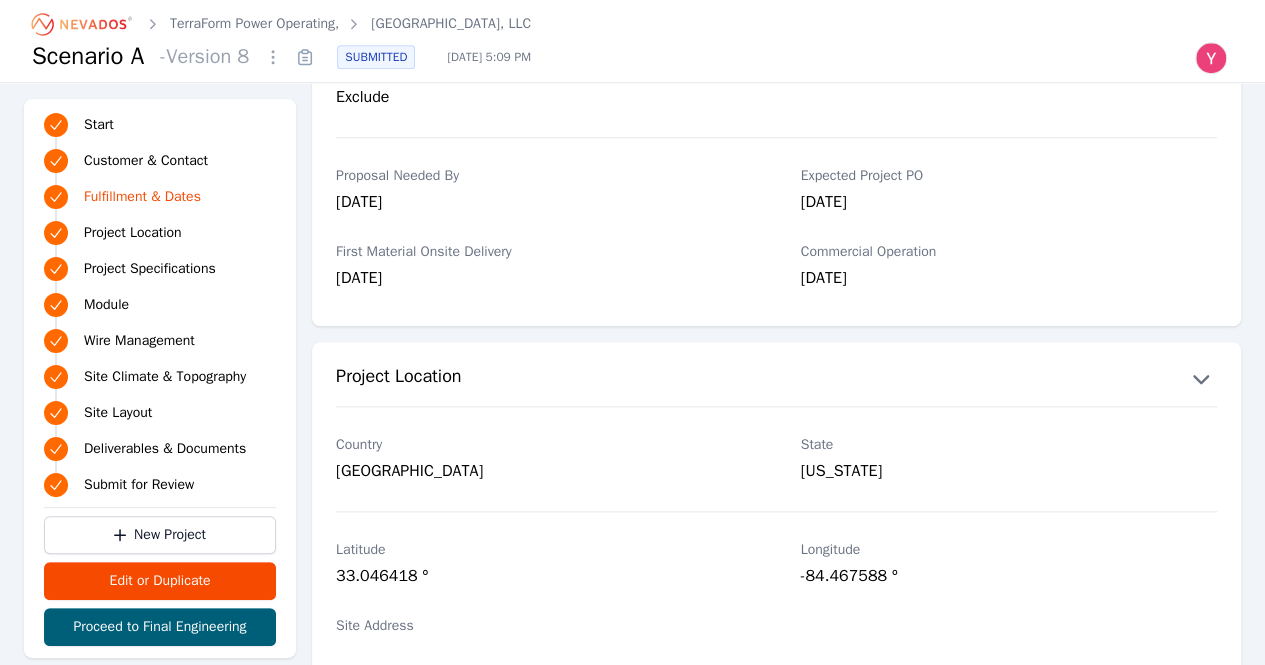 click 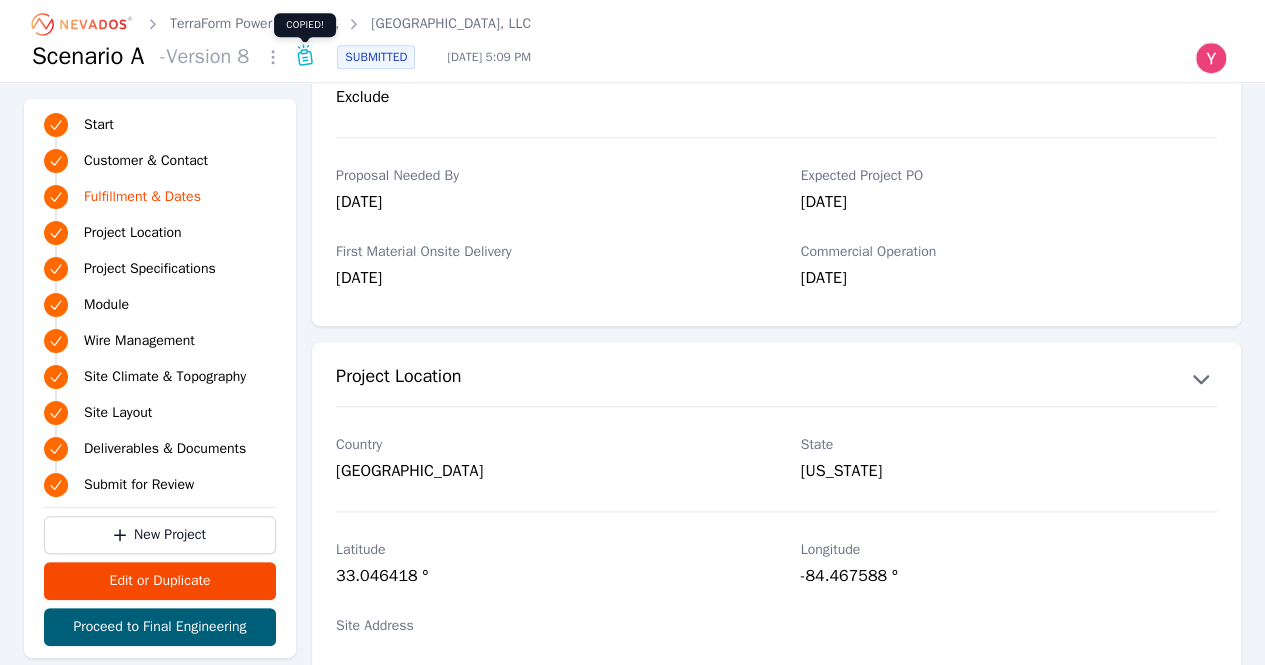click 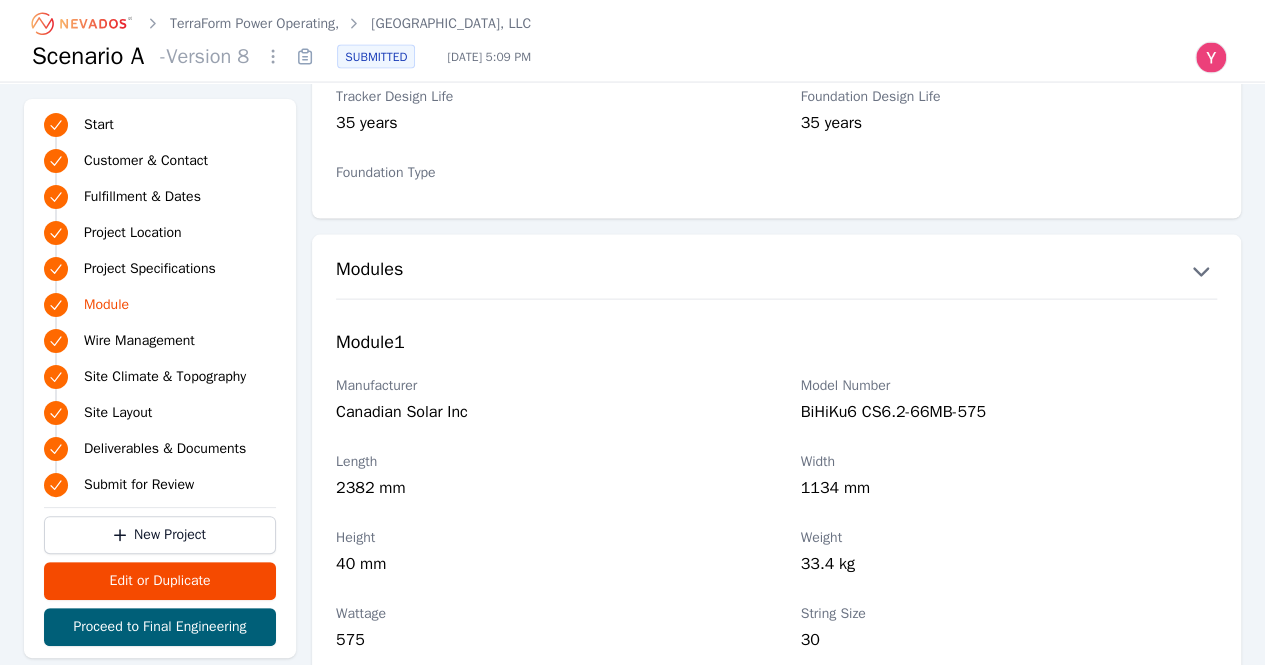 scroll, scrollTop: 2047, scrollLeft: 0, axis: vertical 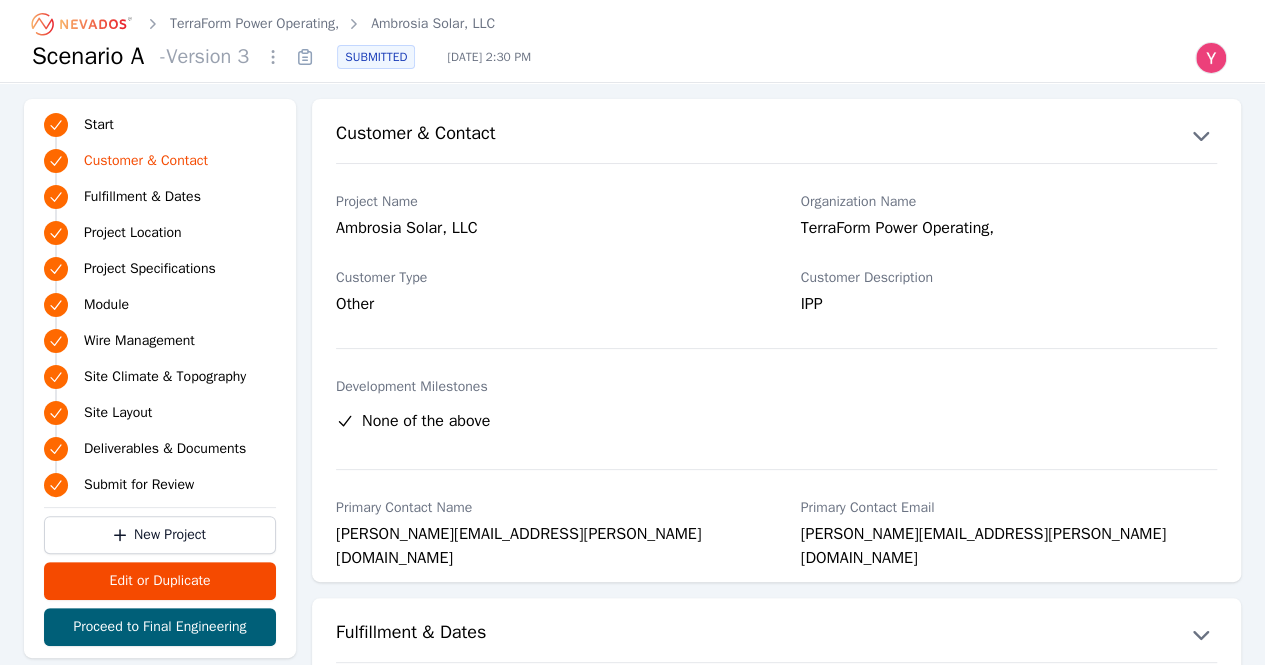 click 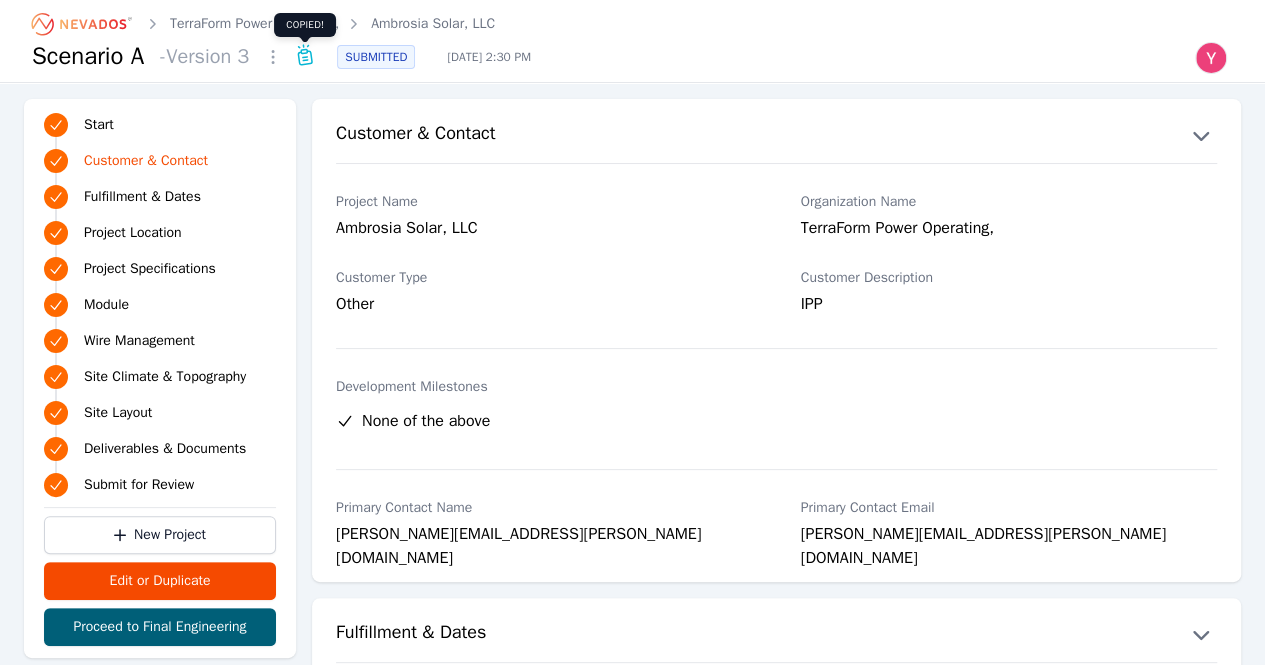 type 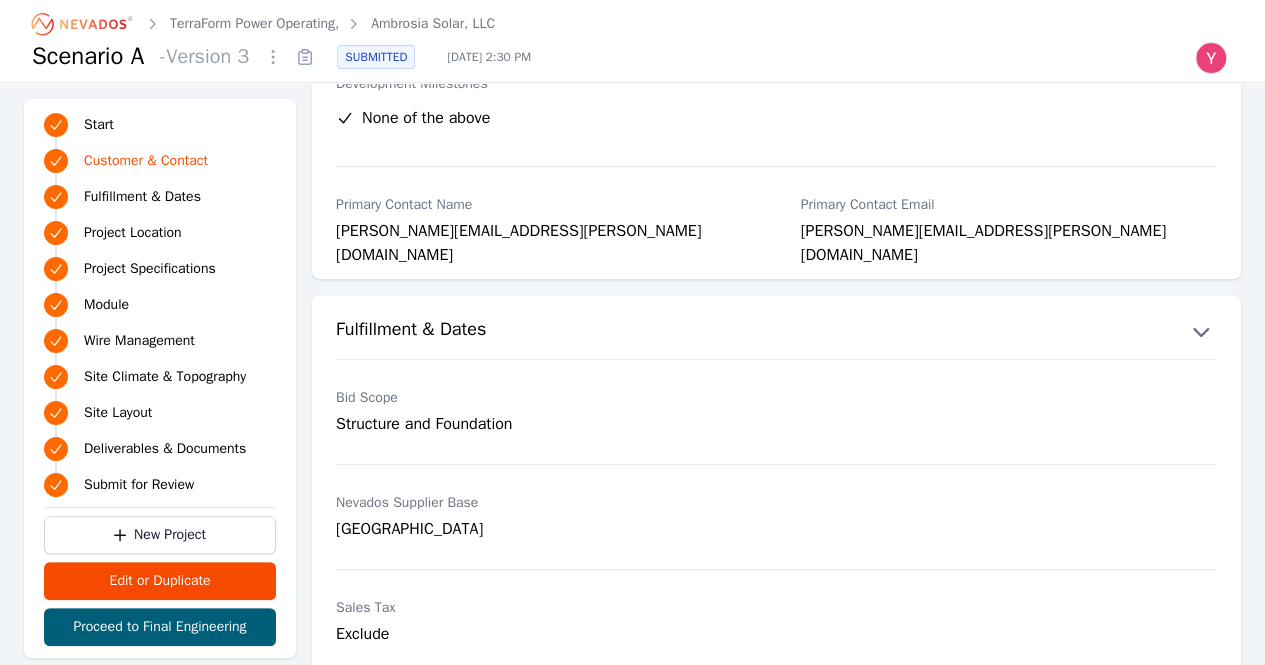 scroll, scrollTop: 0, scrollLeft: 0, axis: both 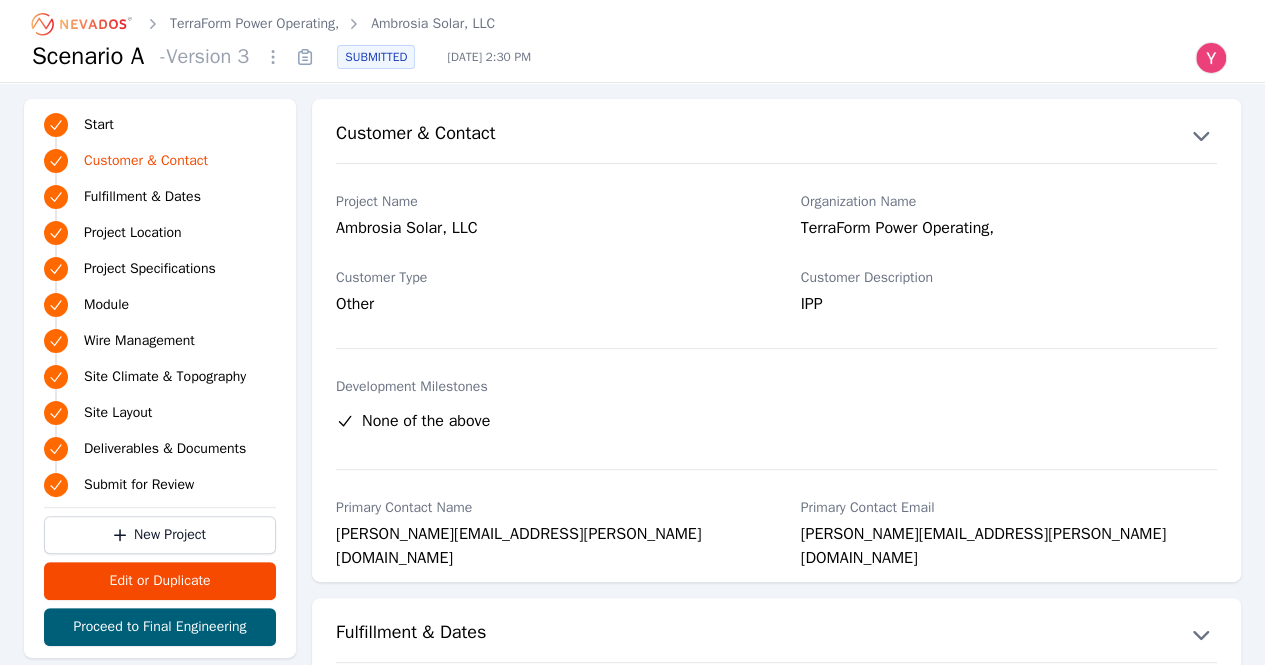 click on "Scenario A -  Version 3 SUBMITTED Jun 30, 2025, 2:30 PM" at bounding box center (632, 57) 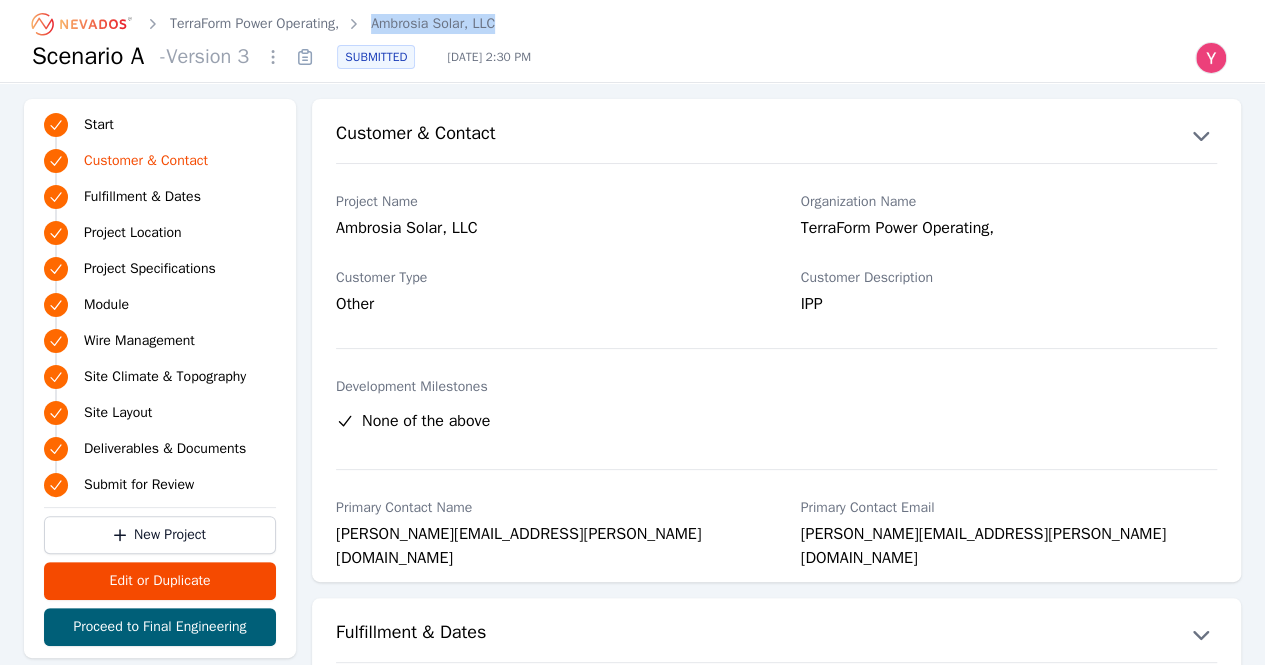 drag, startPoint x: 515, startPoint y: 21, endPoint x: 370, endPoint y: 15, distance: 145.12408 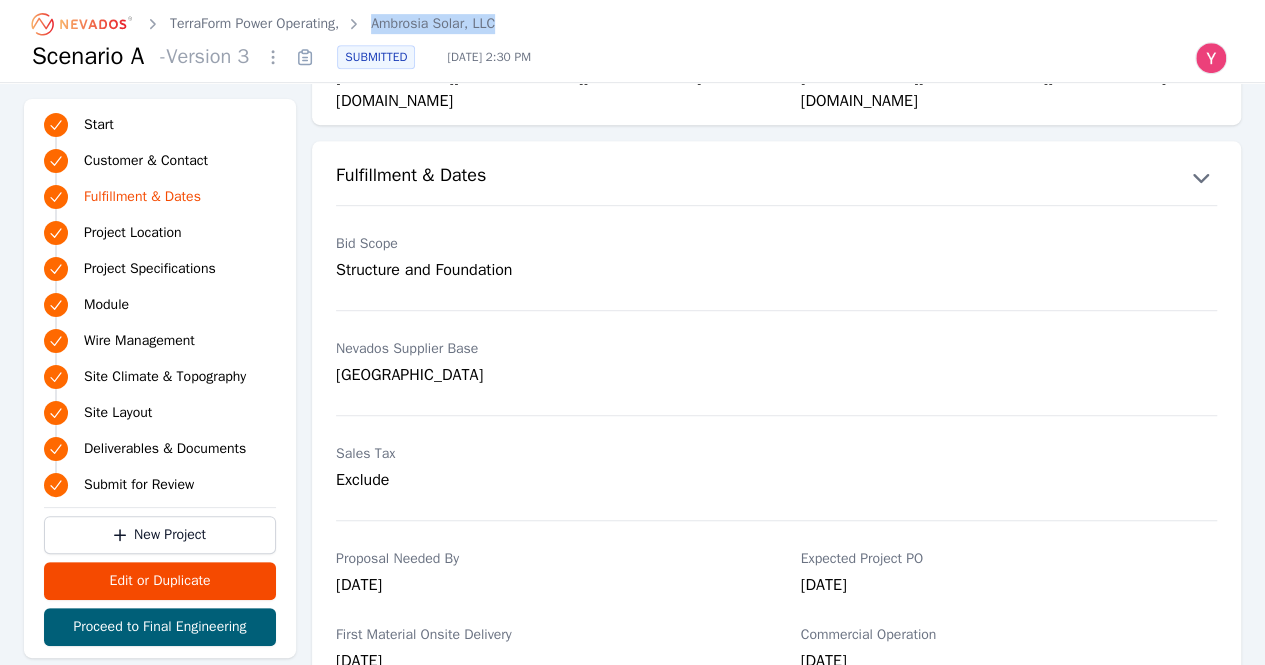 scroll, scrollTop: 458, scrollLeft: 0, axis: vertical 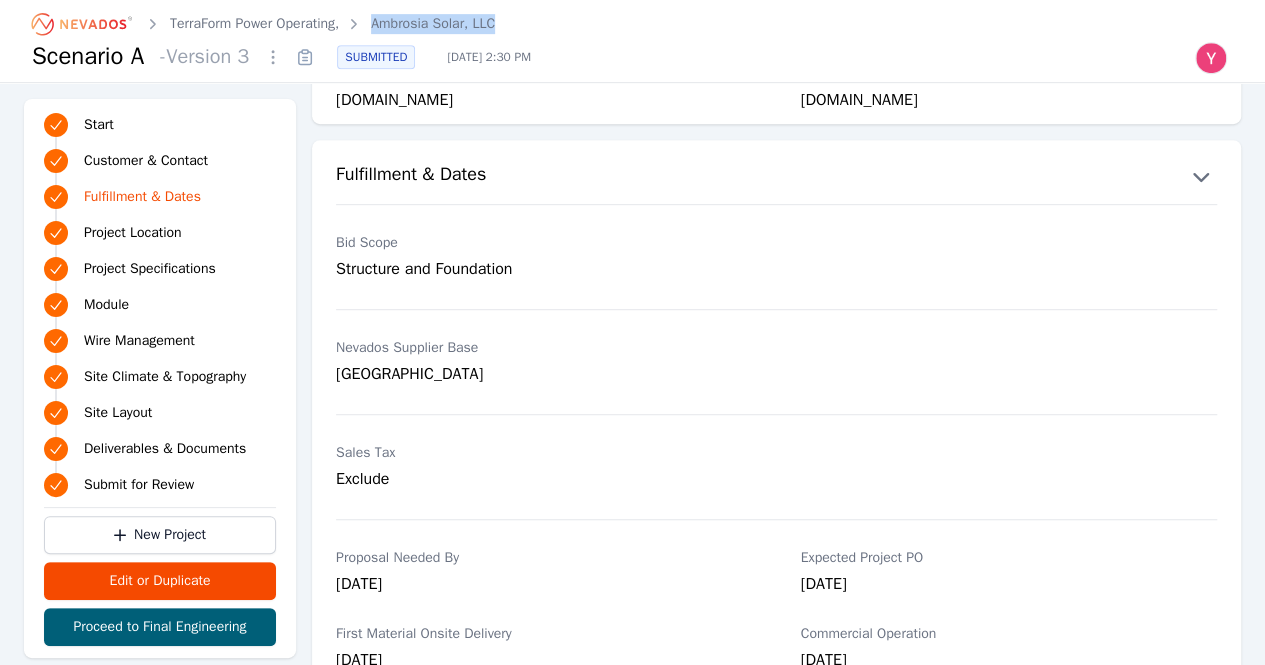 click 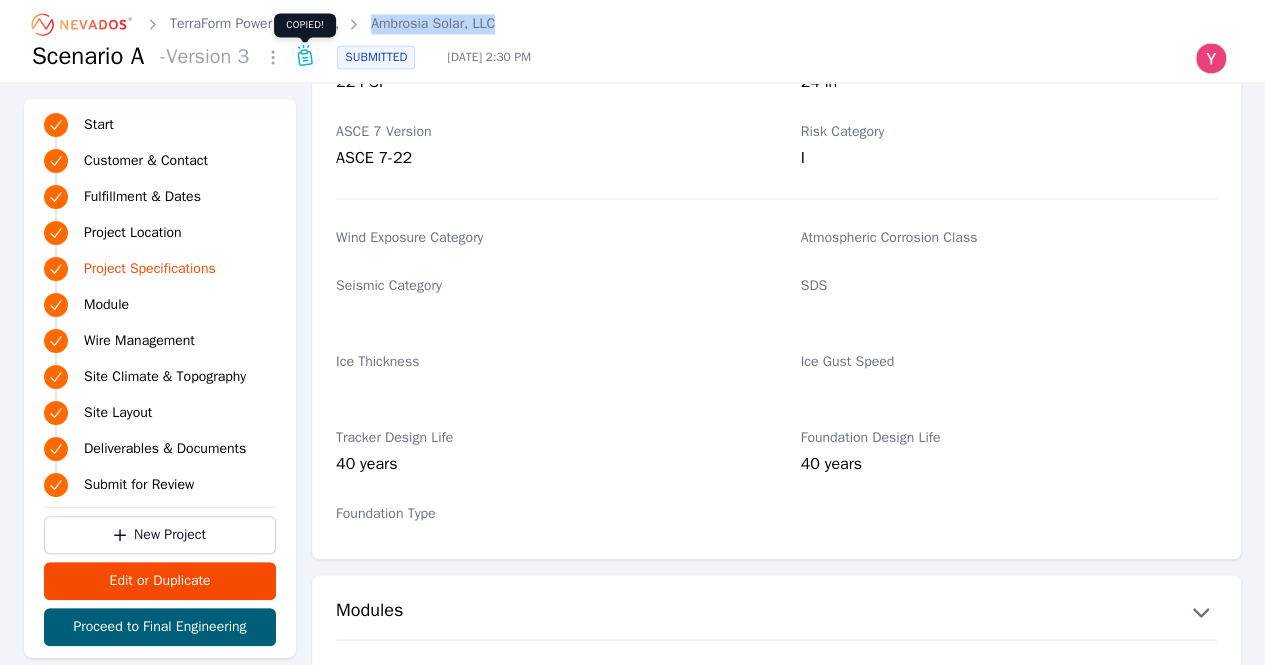 scroll, scrollTop: 1718, scrollLeft: 0, axis: vertical 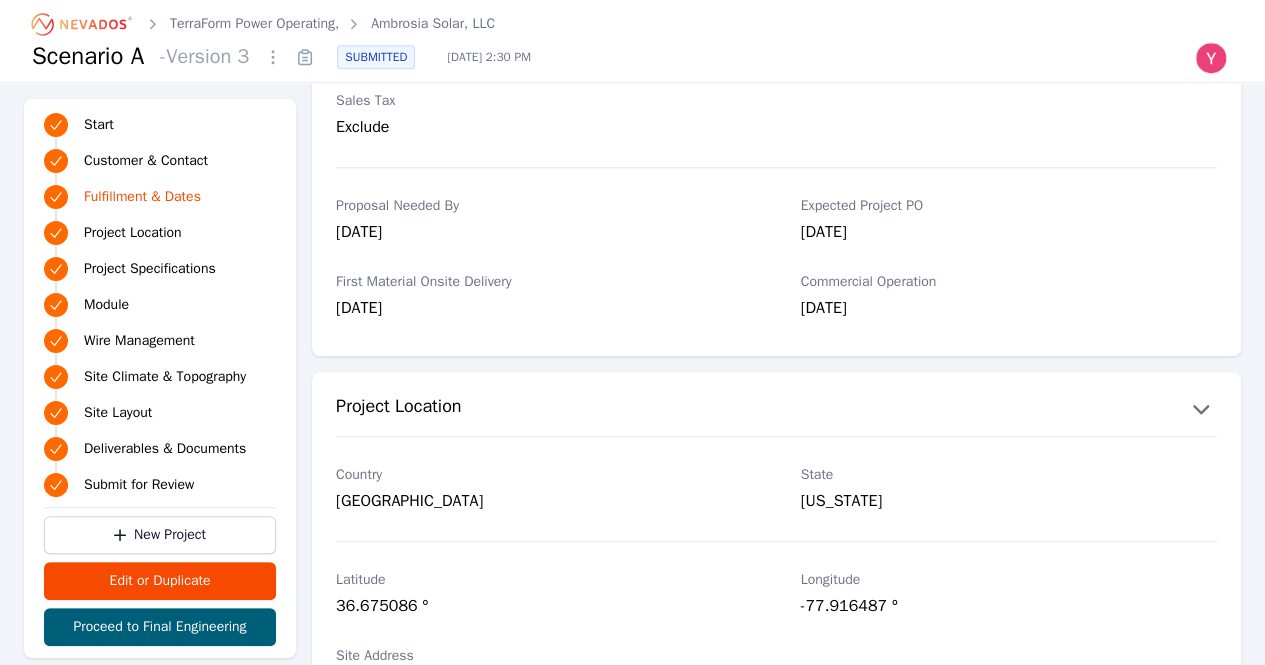 click on "Project Location Country   United States State   Virginia Latitude   36.675086   º Longitude   -77.916487   º Site Address" at bounding box center (776, 551) 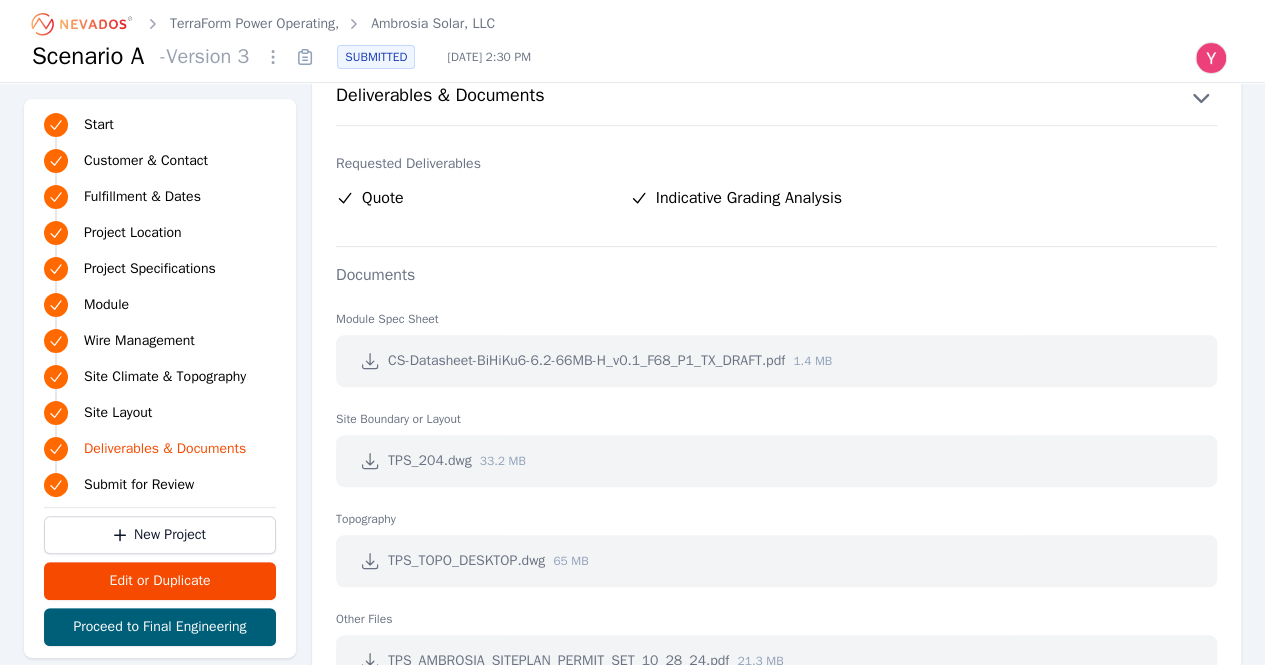 scroll, scrollTop: 4526, scrollLeft: 0, axis: vertical 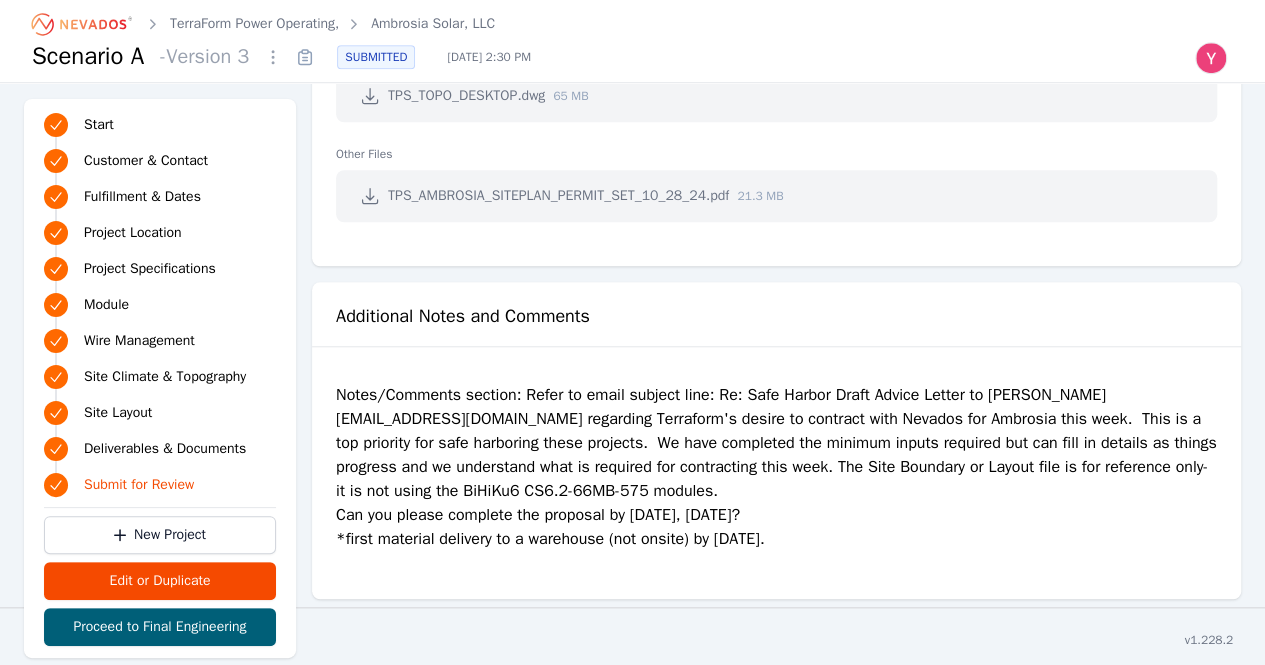 click 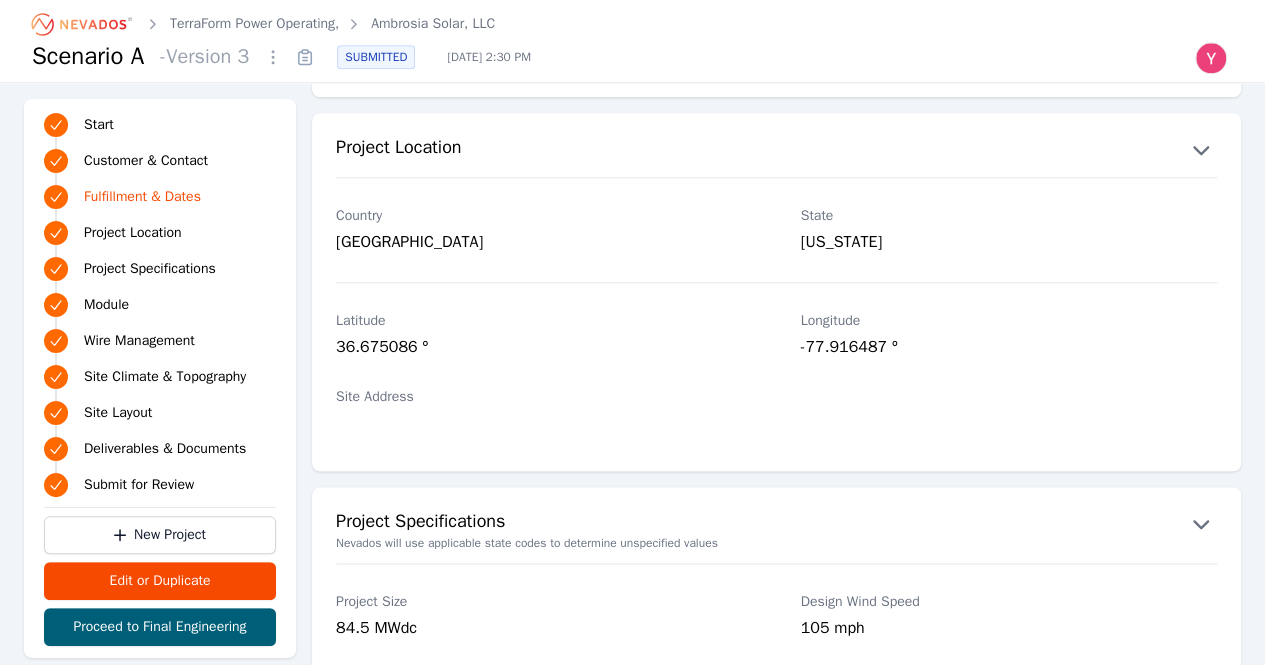 scroll, scrollTop: 1066, scrollLeft: 0, axis: vertical 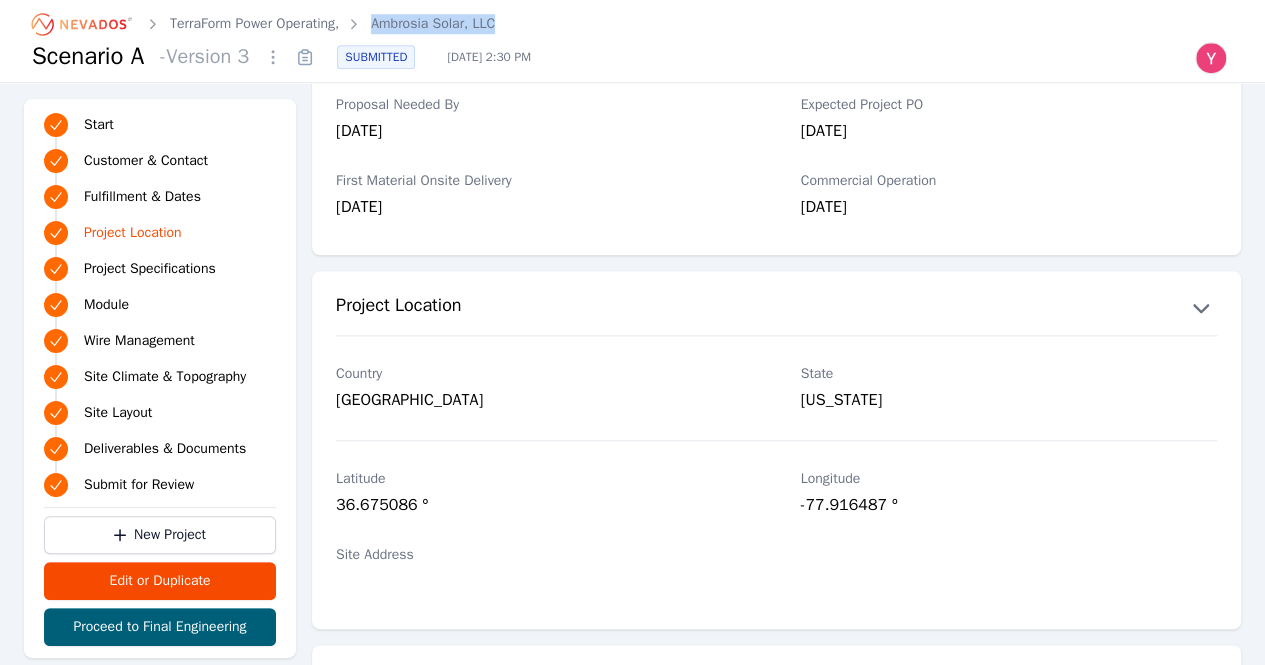 drag, startPoint x: 520, startPoint y: 19, endPoint x: 384, endPoint y: 25, distance: 136.1323 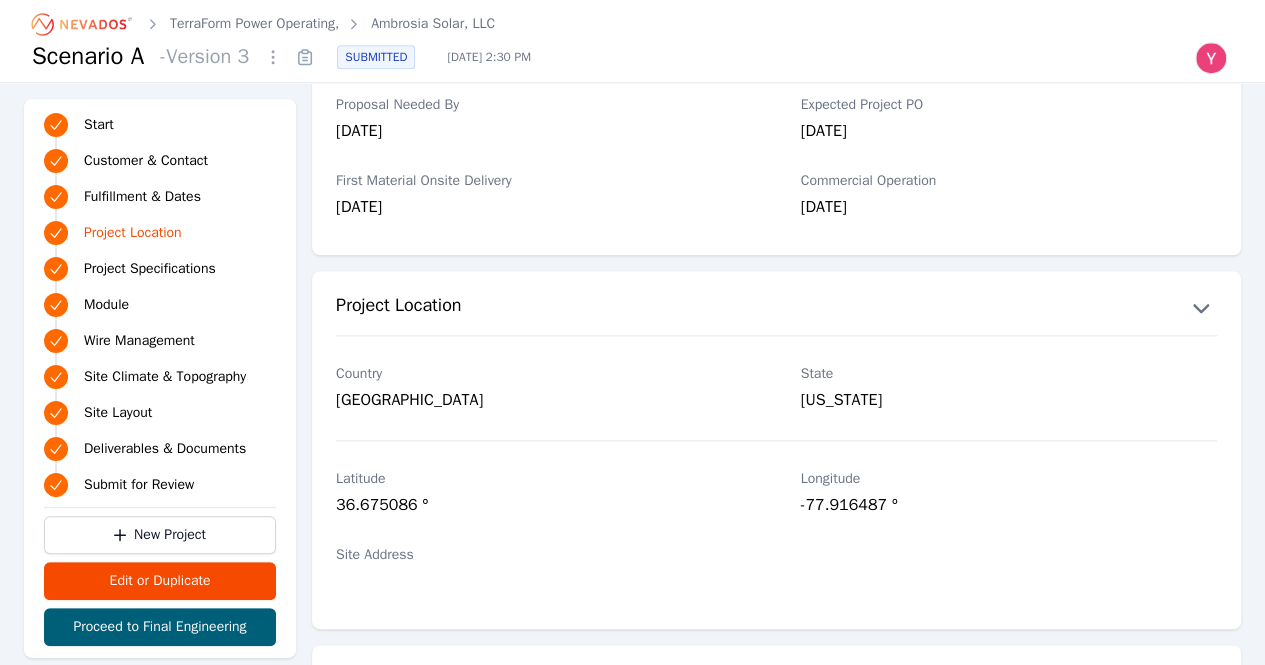click on "Scenario A -  Version 3 SUBMITTED Jun 30, 2025, 2:30 PM" at bounding box center (632, 57) 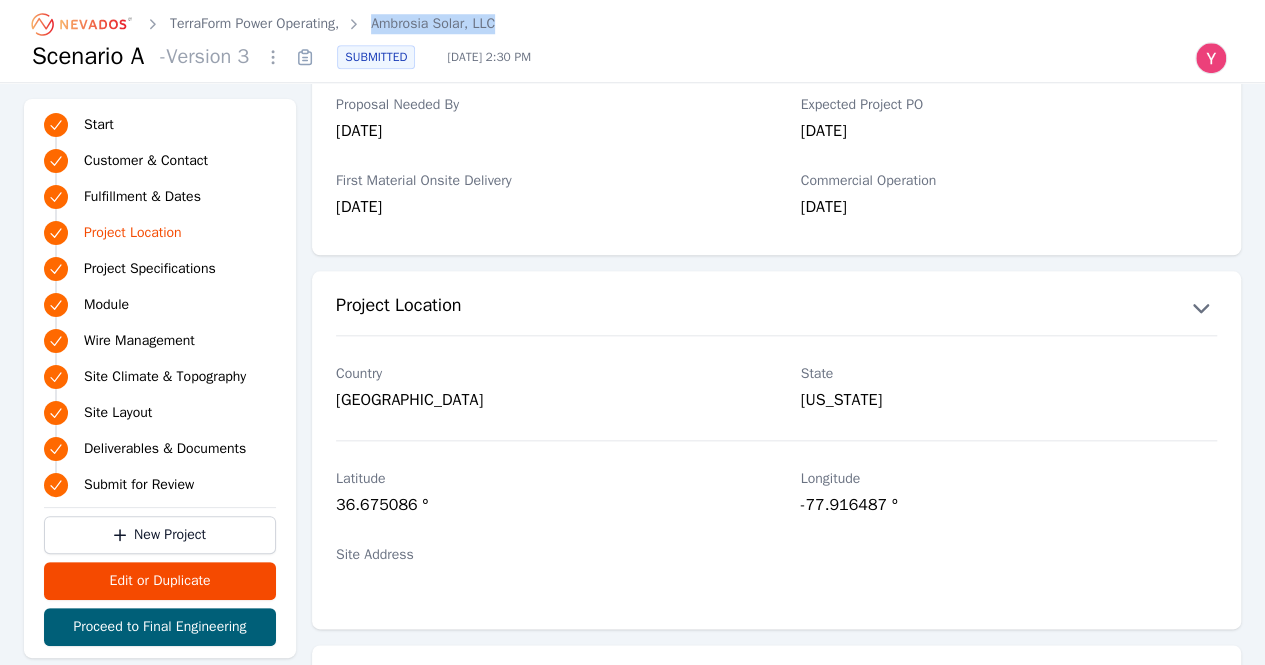 drag, startPoint x: 518, startPoint y: 24, endPoint x: 375, endPoint y: 25, distance: 143.0035 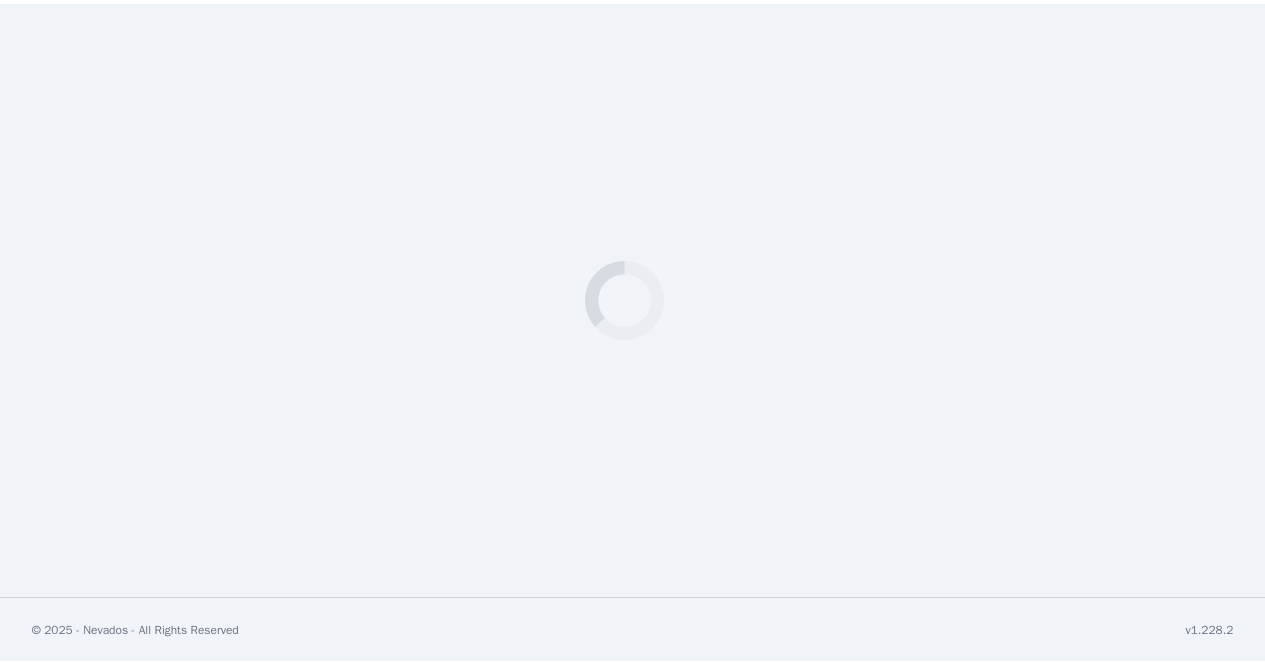 scroll, scrollTop: 0, scrollLeft: 0, axis: both 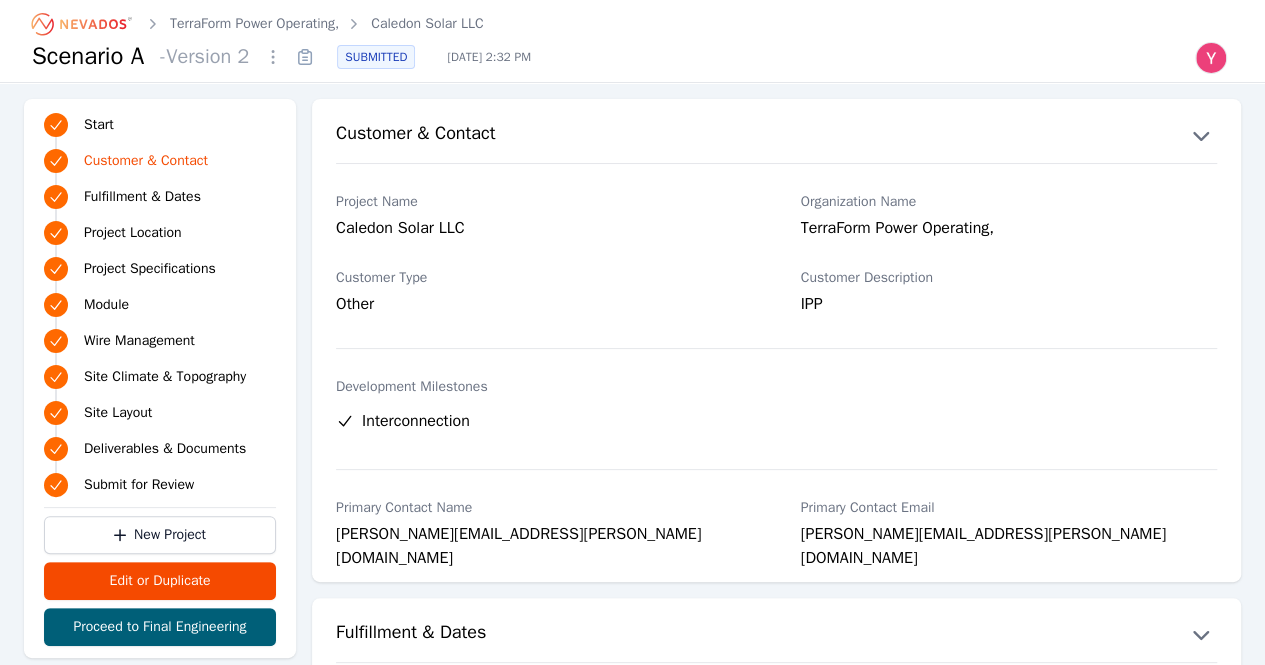 click 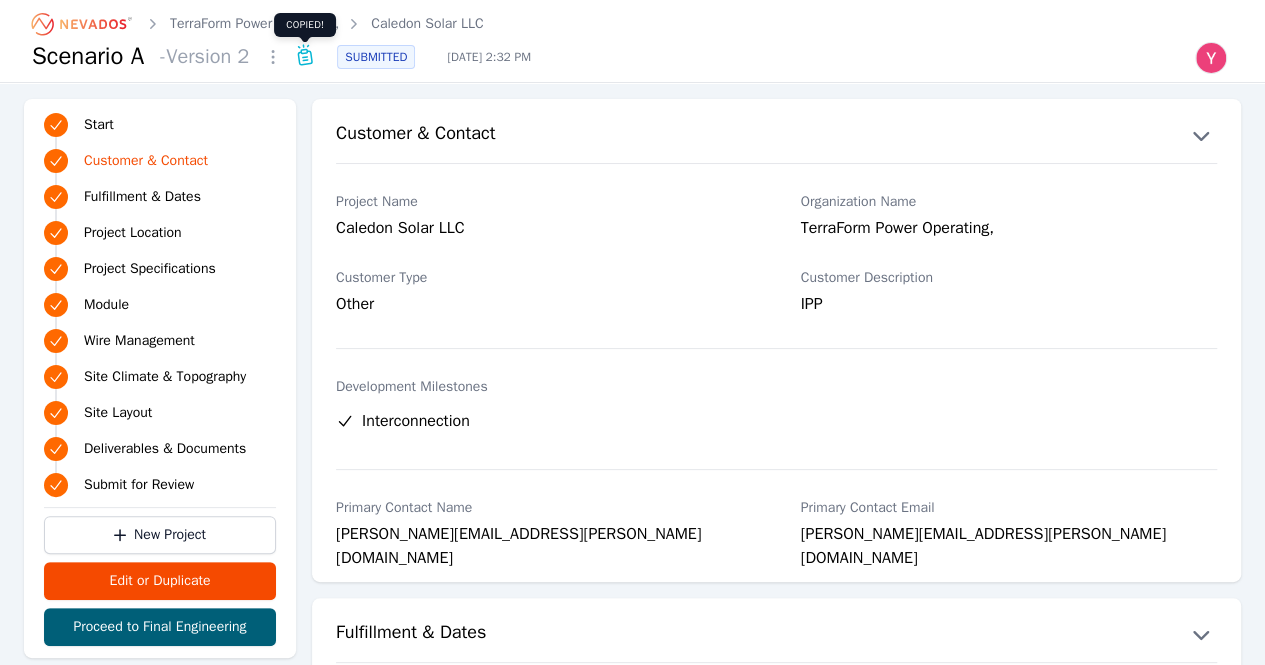 type 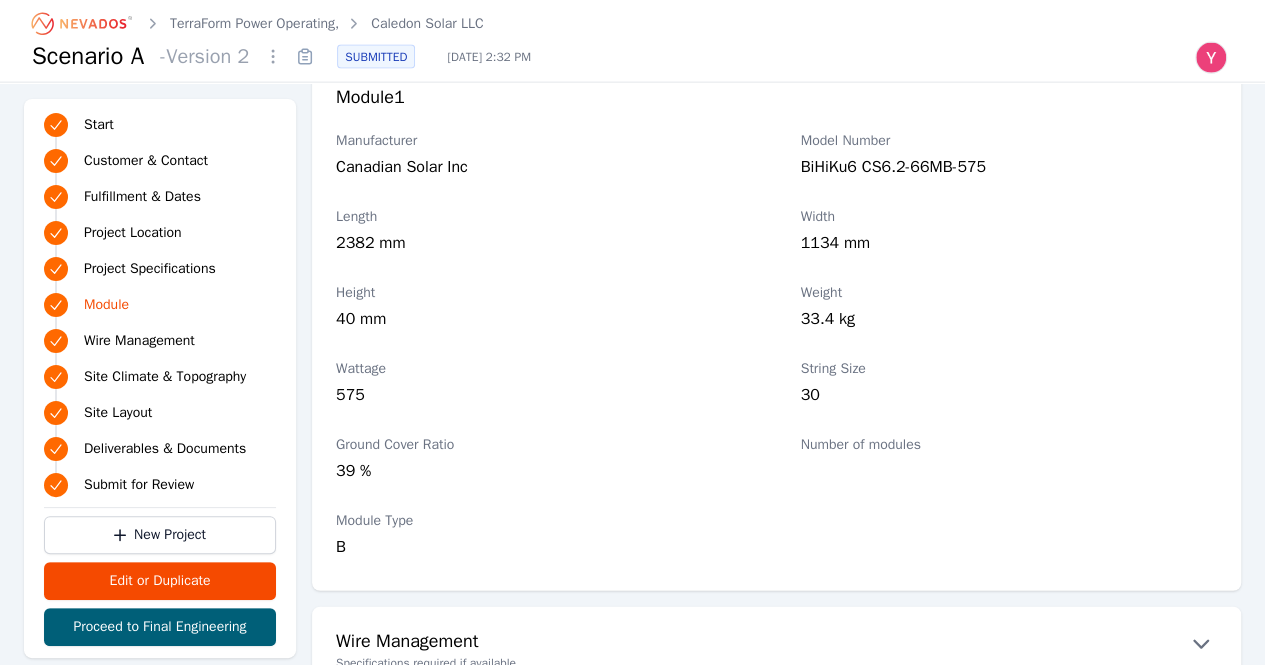 scroll, scrollTop: 2412, scrollLeft: 0, axis: vertical 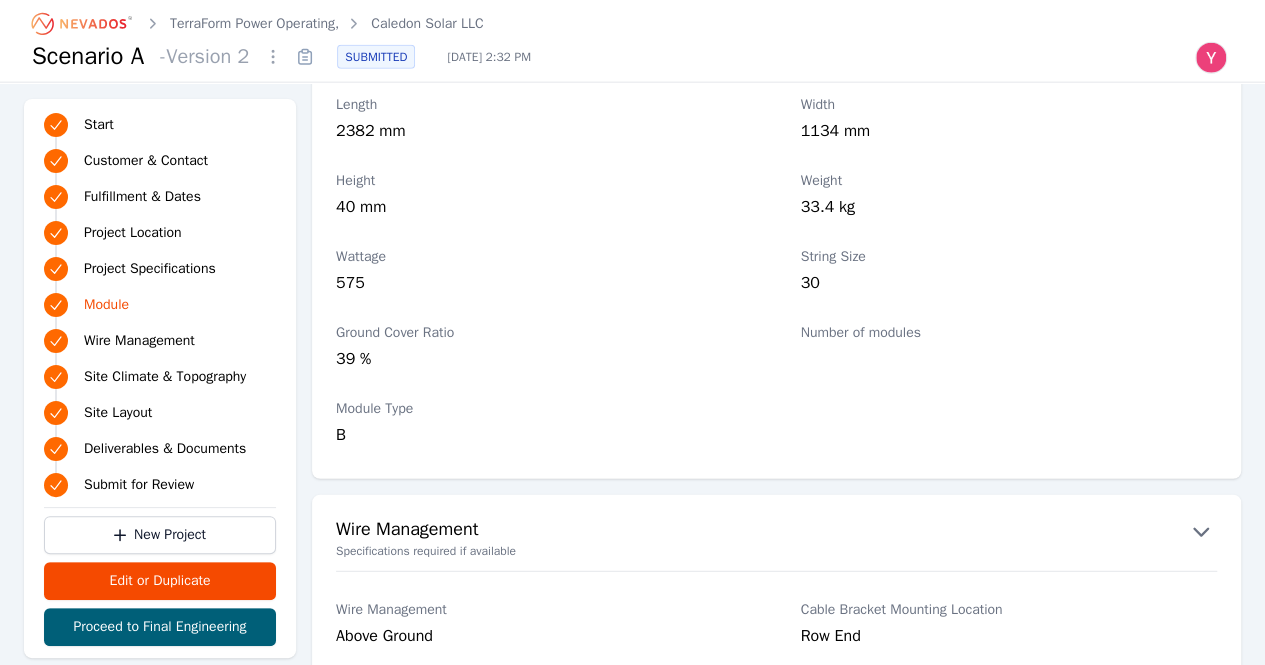 click at bounding box center (305, 57) 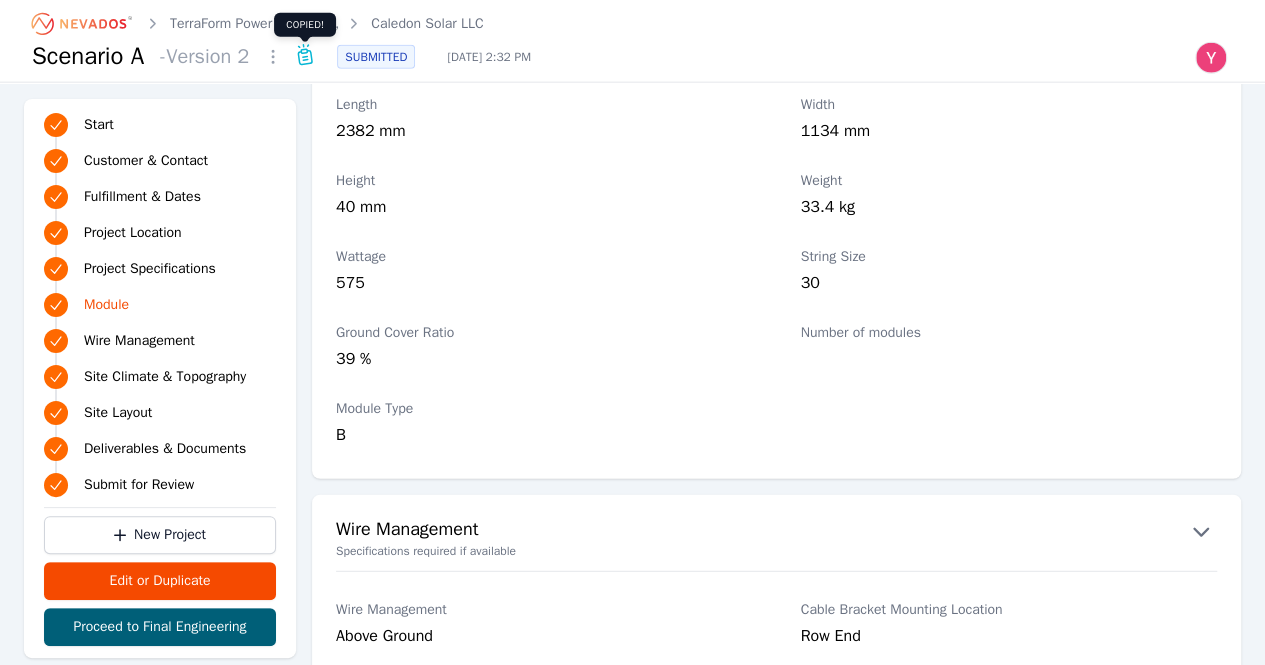 click on "575" at bounding box center (544, 285) 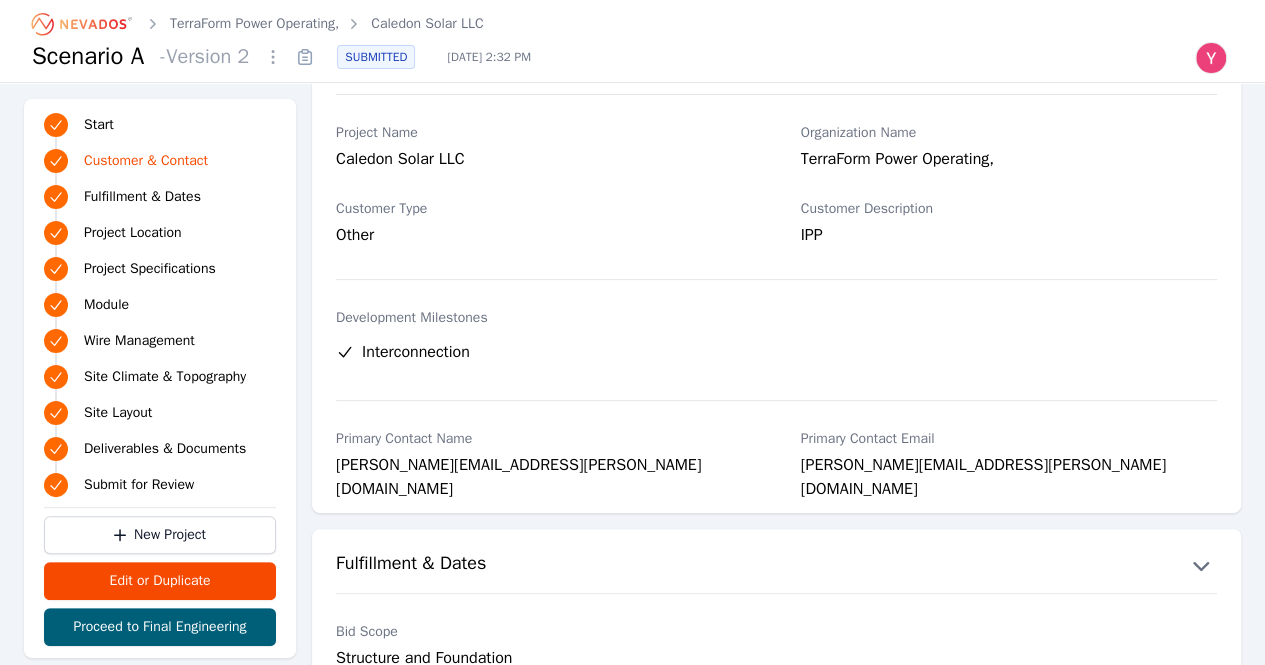 scroll, scrollTop: 0, scrollLeft: 0, axis: both 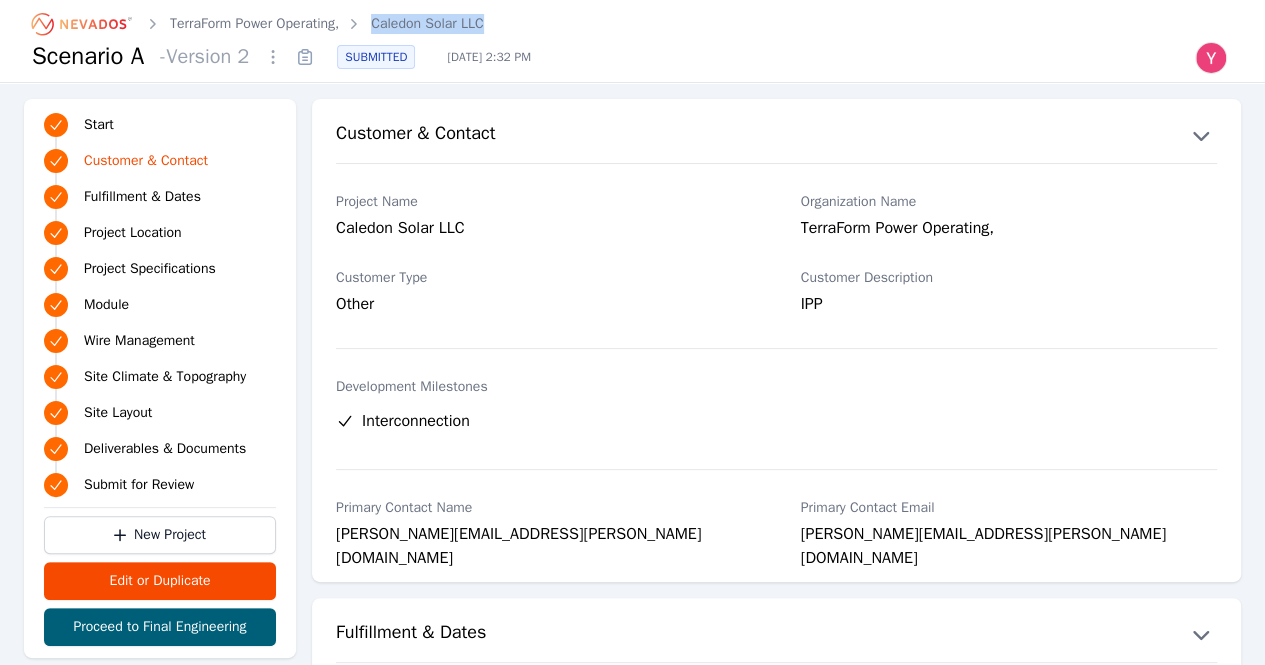 drag, startPoint x: 514, startPoint y: 23, endPoint x: 382, endPoint y: 22, distance: 132.00378 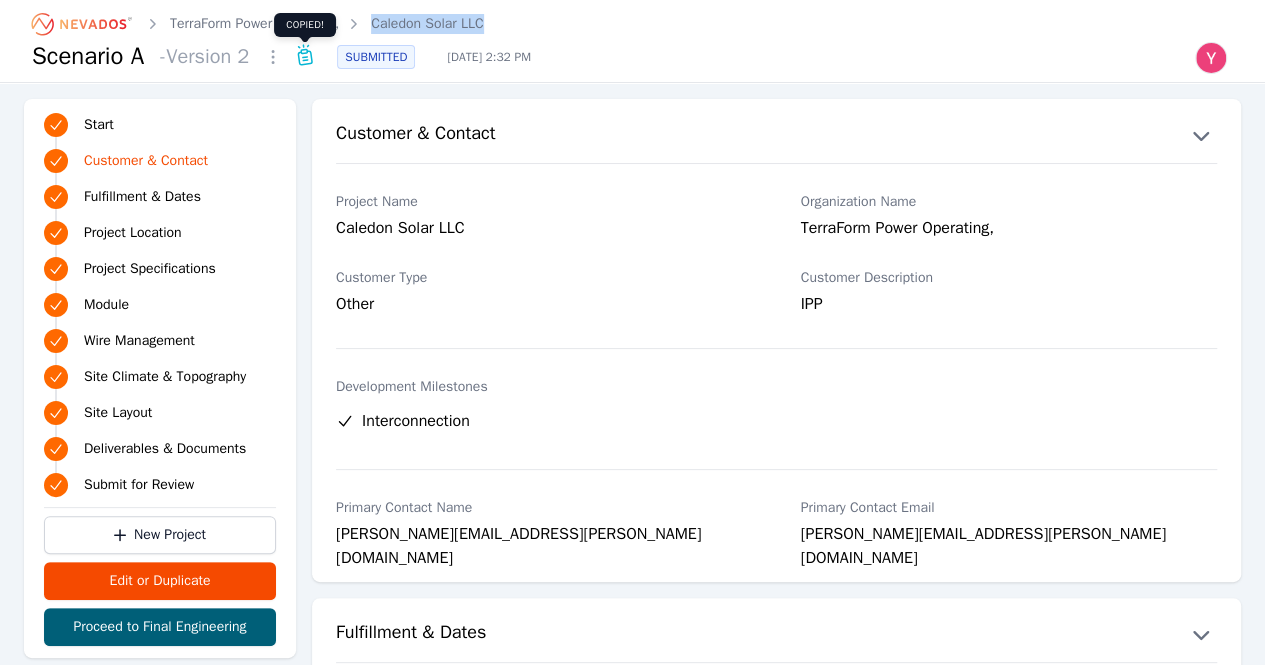 type 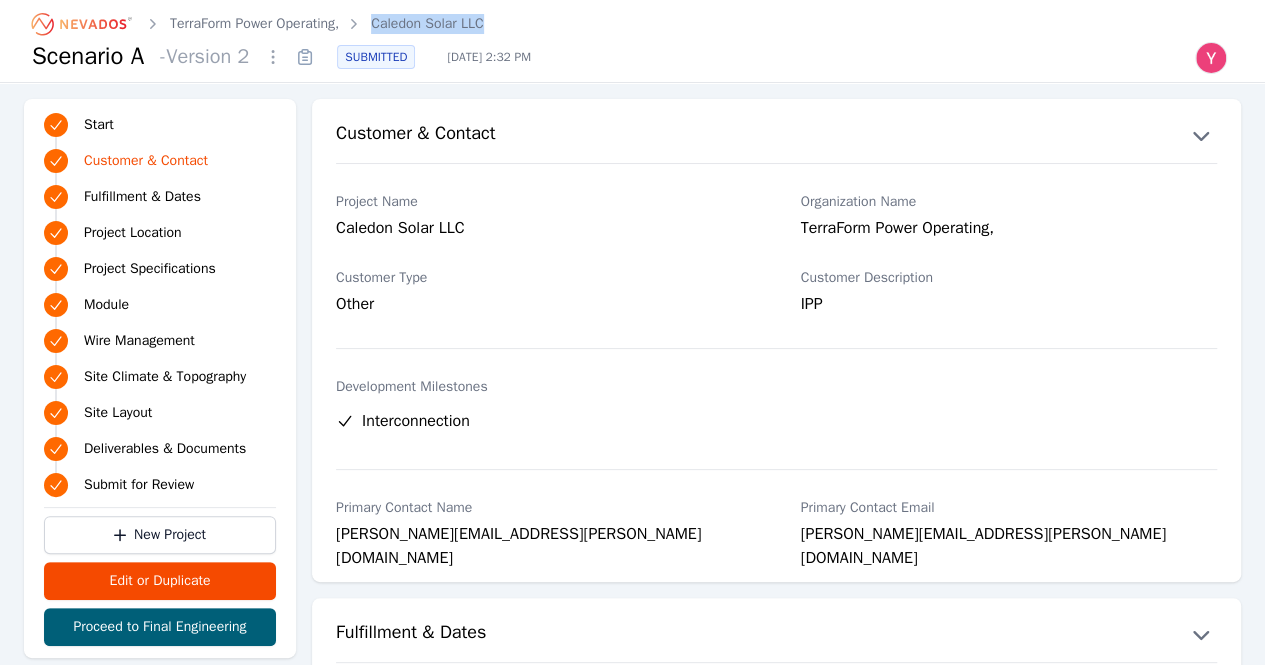 click 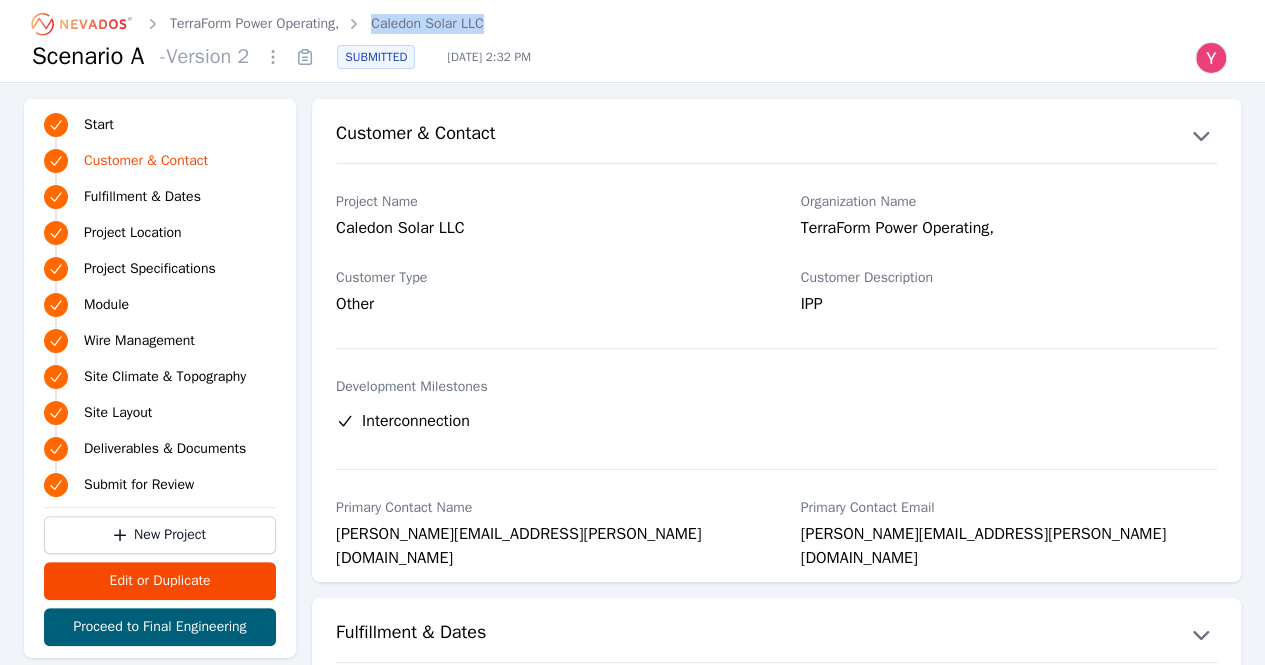 drag, startPoint x: 327, startPoint y: 54, endPoint x: 327, endPoint y: 67, distance: 13 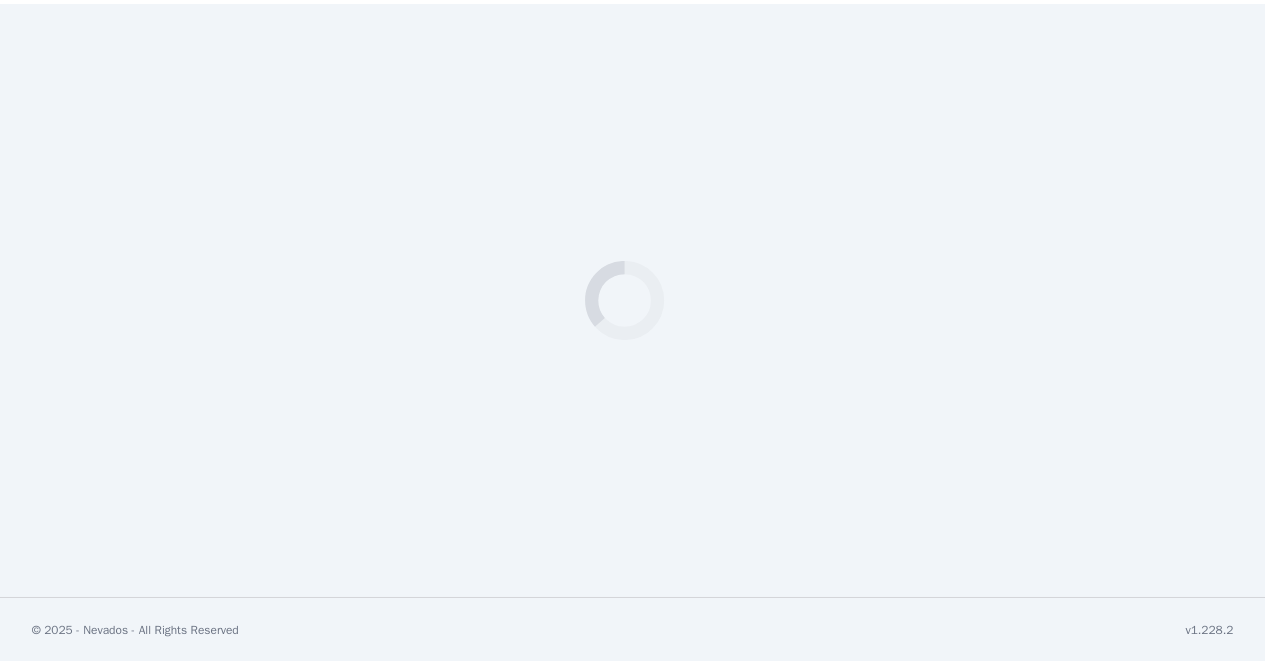 scroll, scrollTop: 0, scrollLeft: 0, axis: both 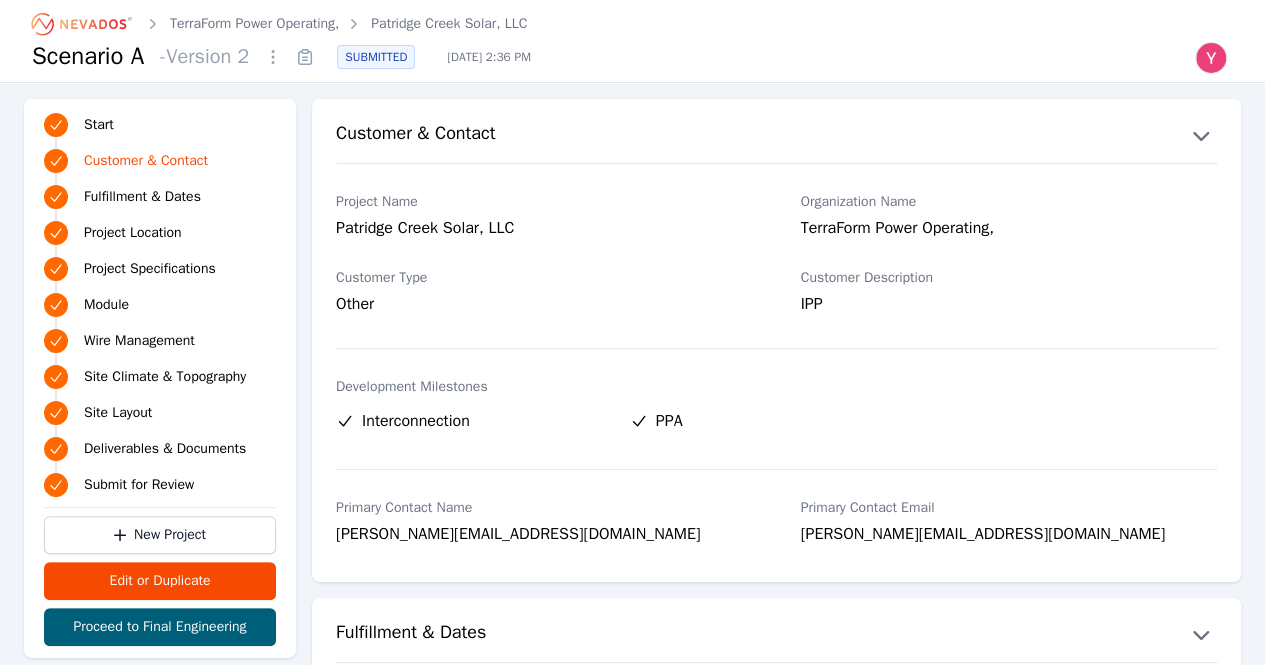 click 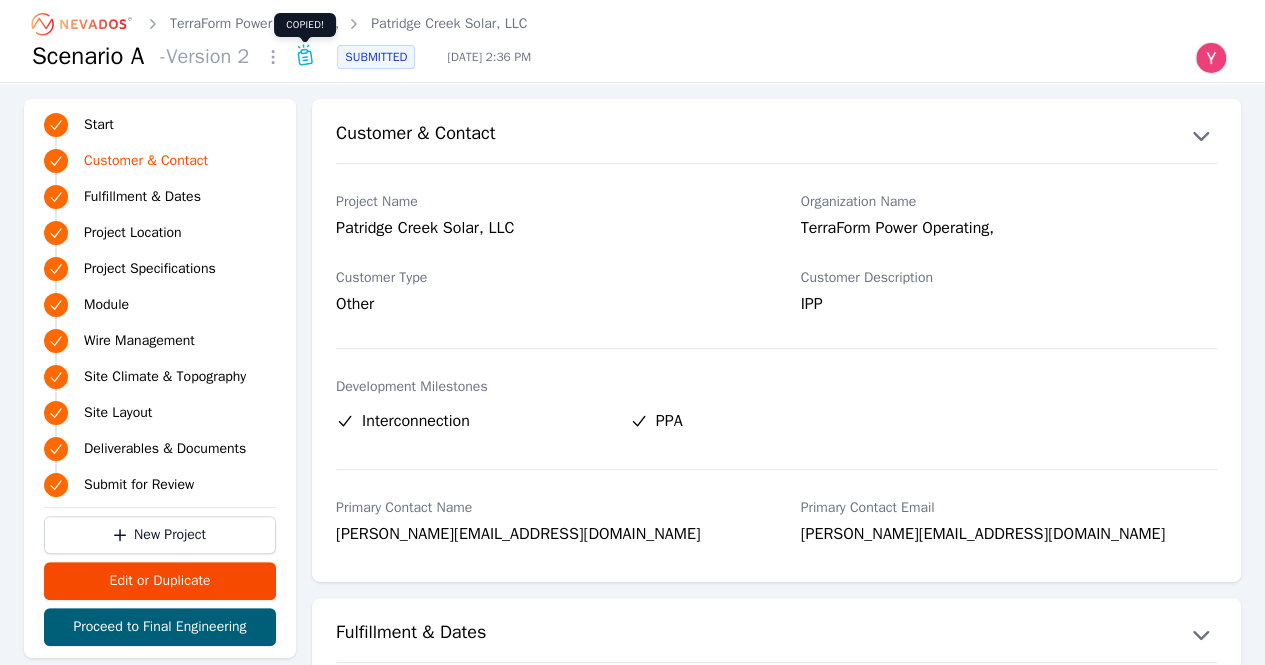 type 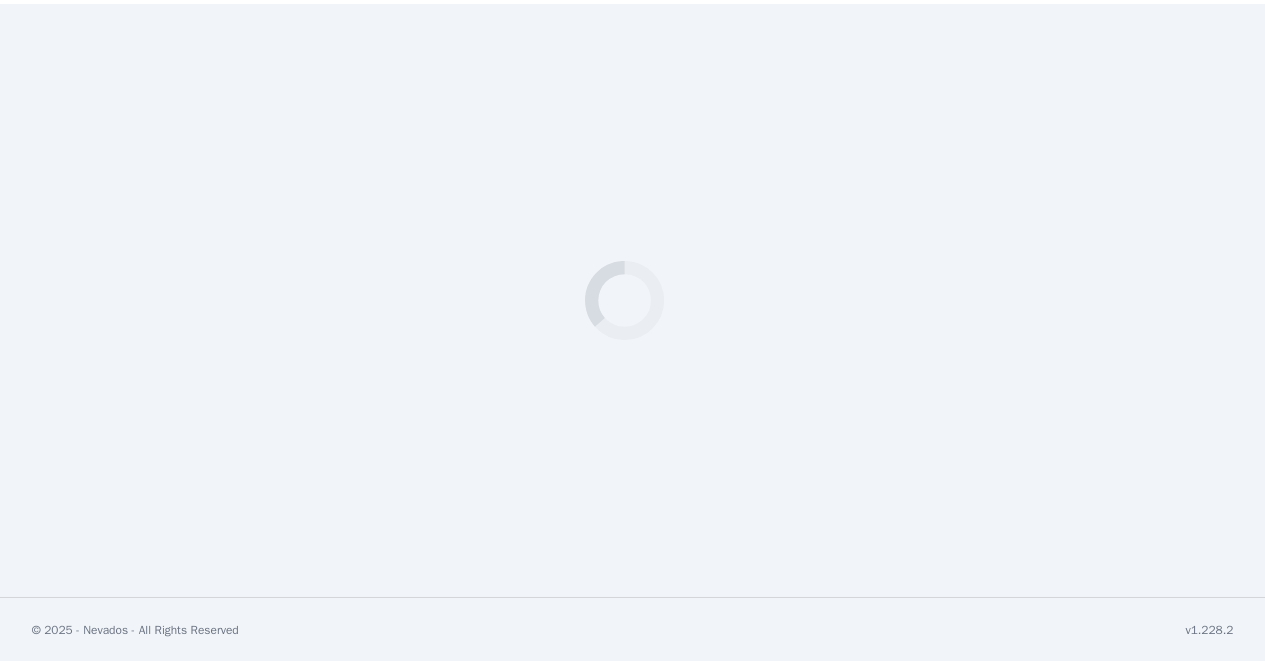 scroll, scrollTop: 0, scrollLeft: 0, axis: both 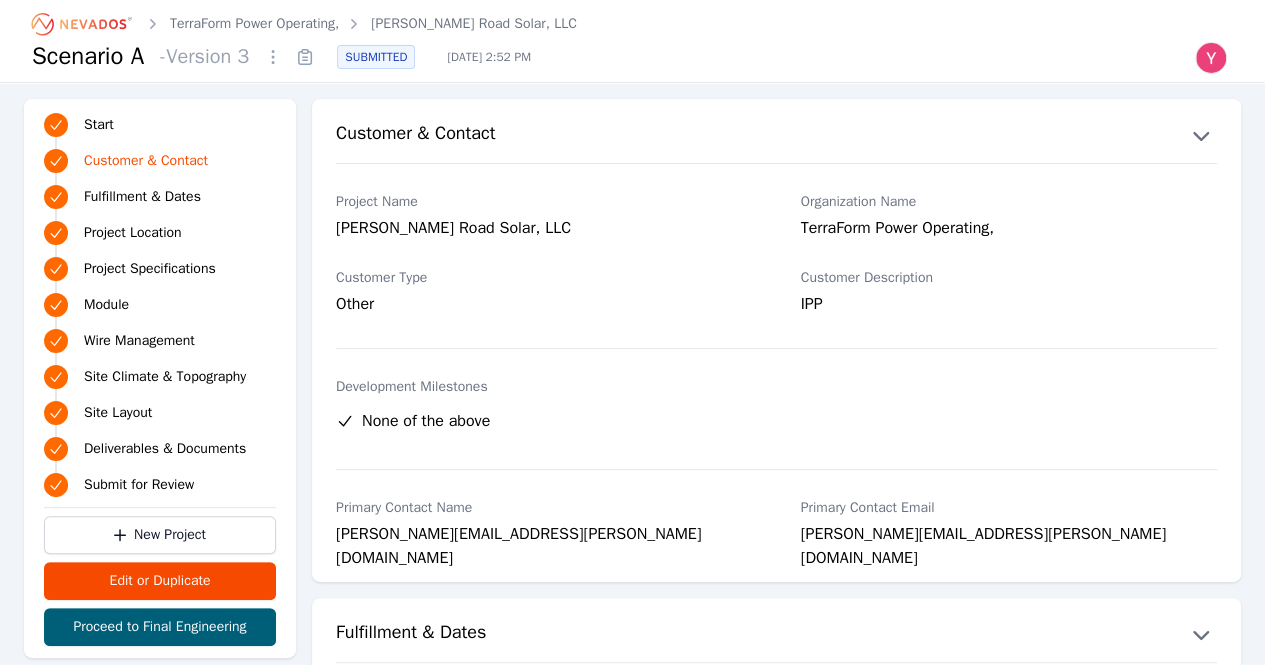 click 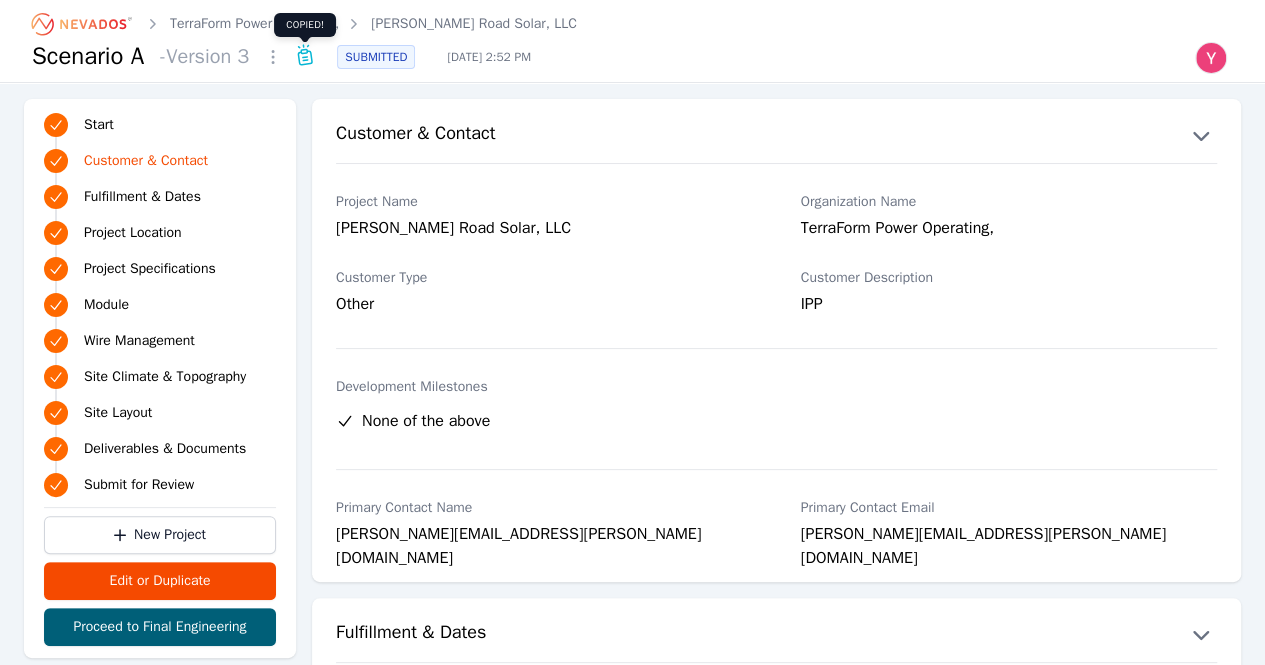 type 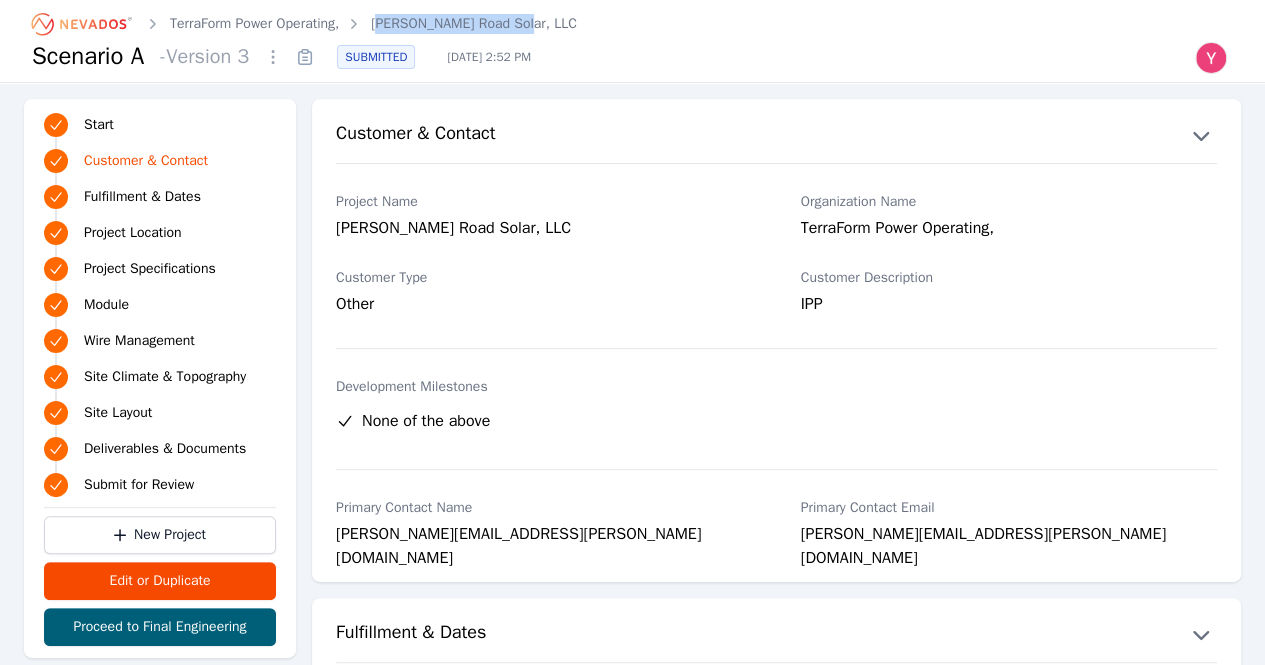 drag, startPoint x: 526, startPoint y: 25, endPoint x: 386, endPoint y: 21, distance: 140.05713 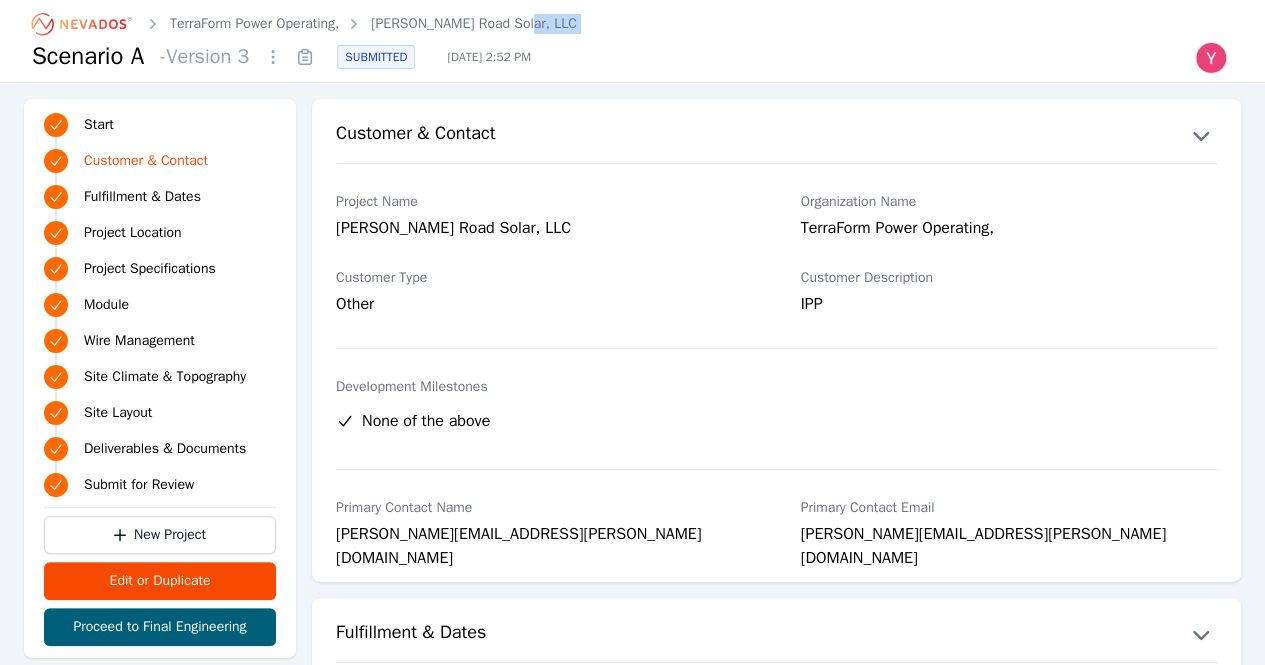 click on "TerraForm Power Operating, [PERSON_NAME] Road Solar, LLC" at bounding box center [632, 24] 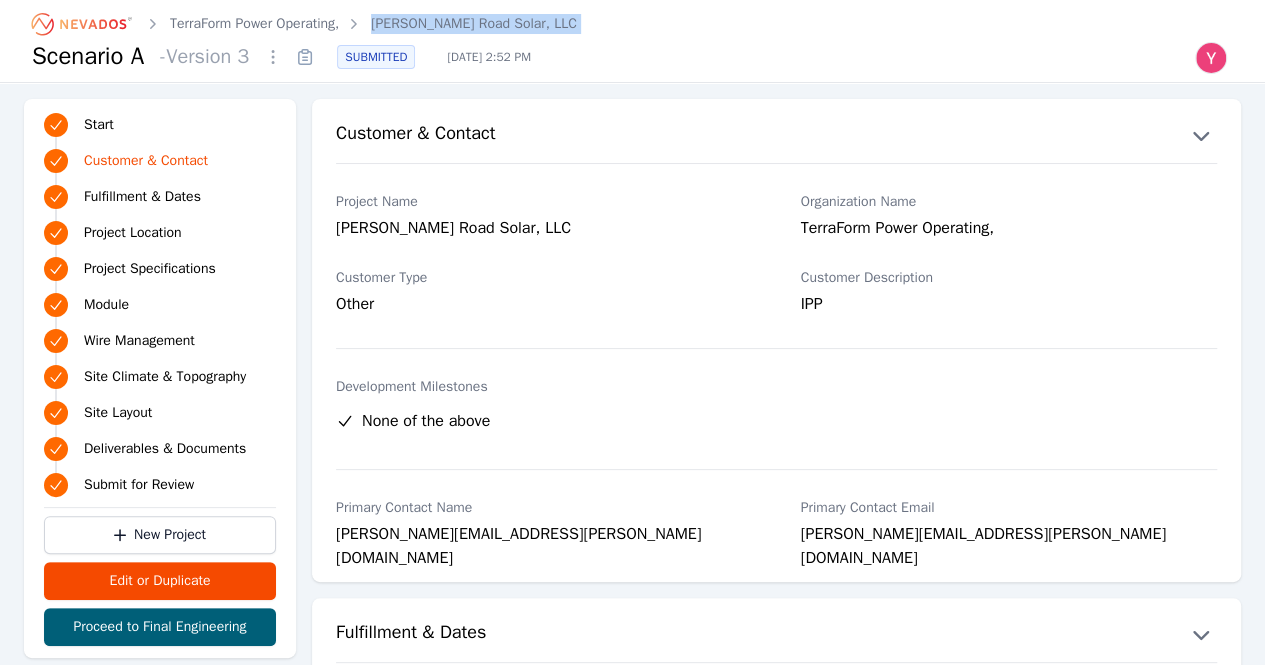drag, startPoint x: 581, startPoint y: 27, endPoint x: 392, endPoint y: 17, distance: 189.26436 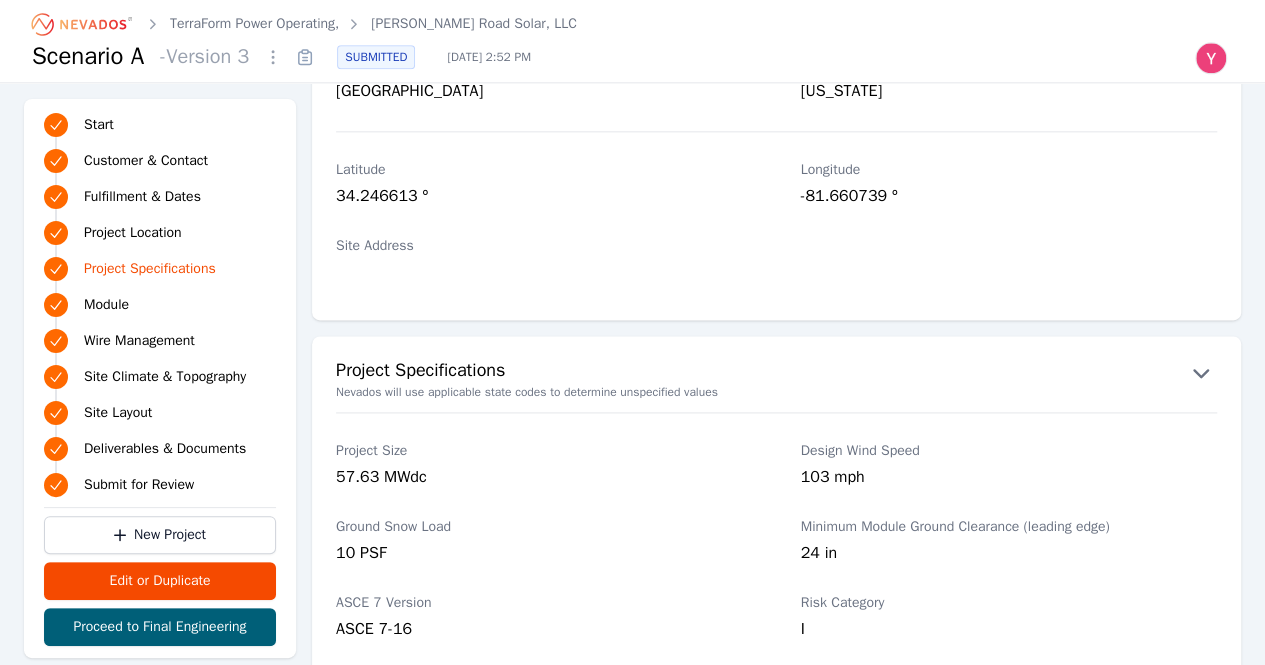 scroll, scrollTop: 1269, scrollLeft: 0, axis: vertical 